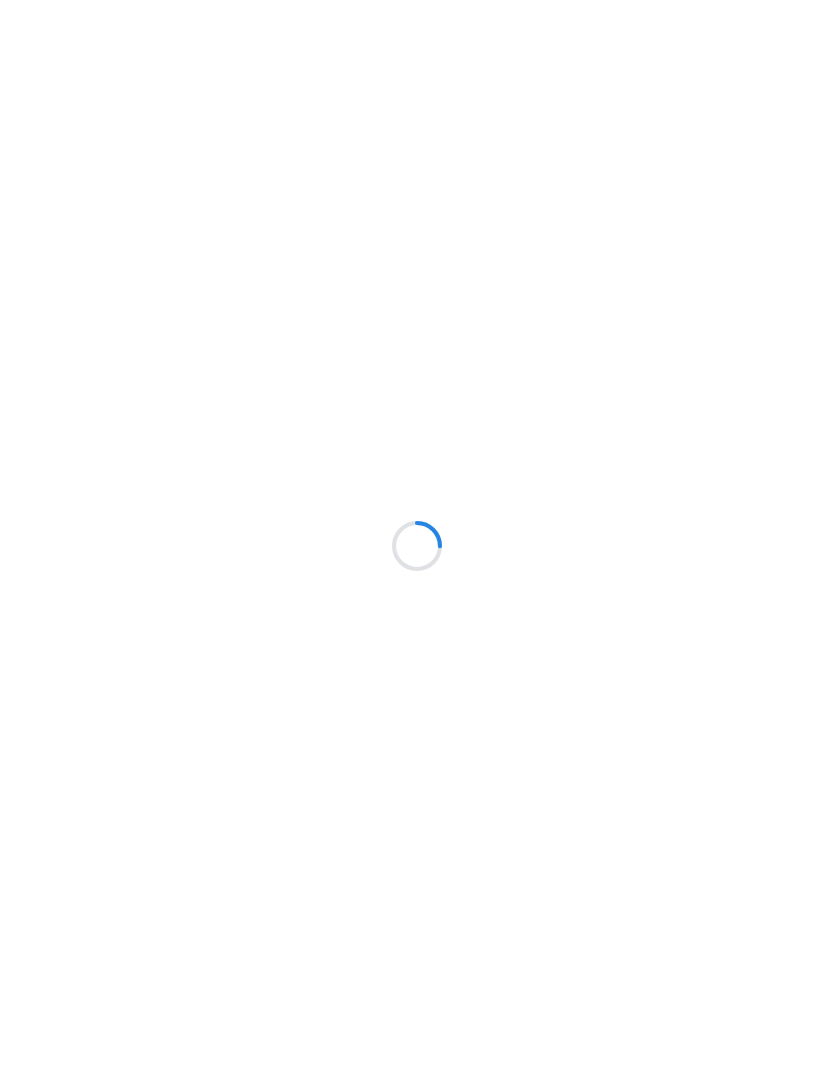 scroll, scrollTop: 0, scrollLeft: 0, axis: both 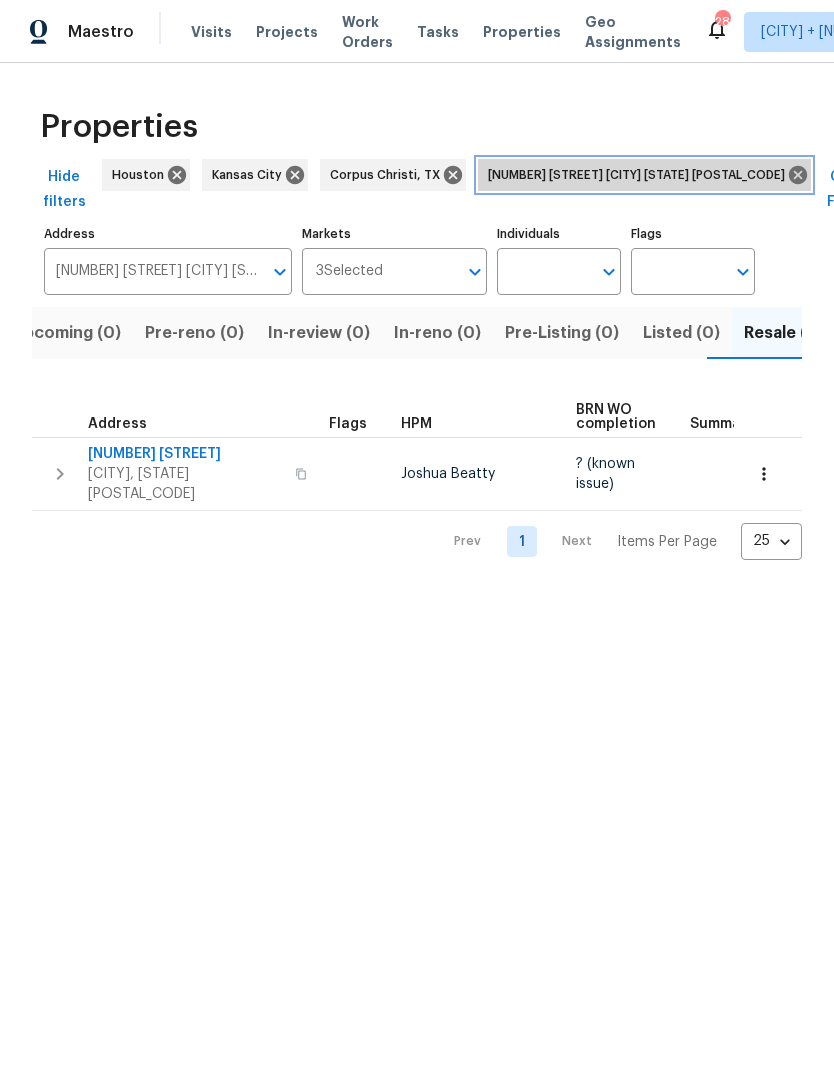 click 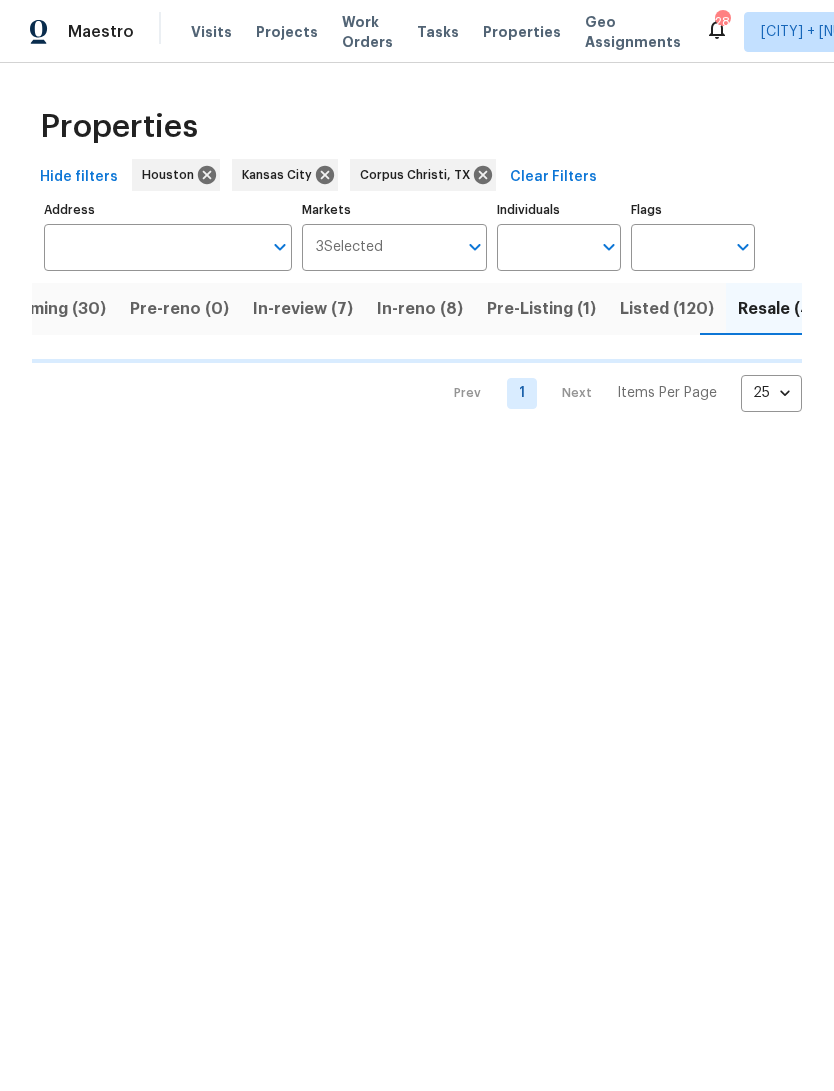 scroll, scrollTop: 0, scrollLeft: 65, axis: horizontal 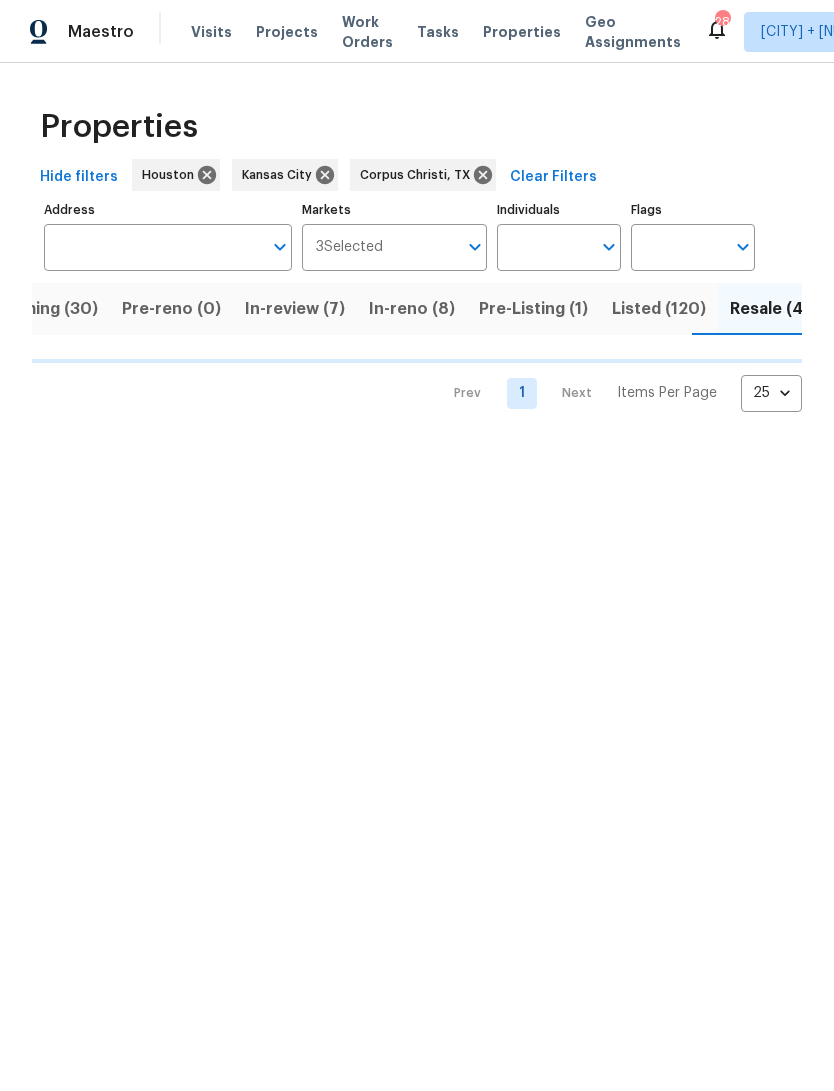 click on "Address" at bounding box center [153, 247] 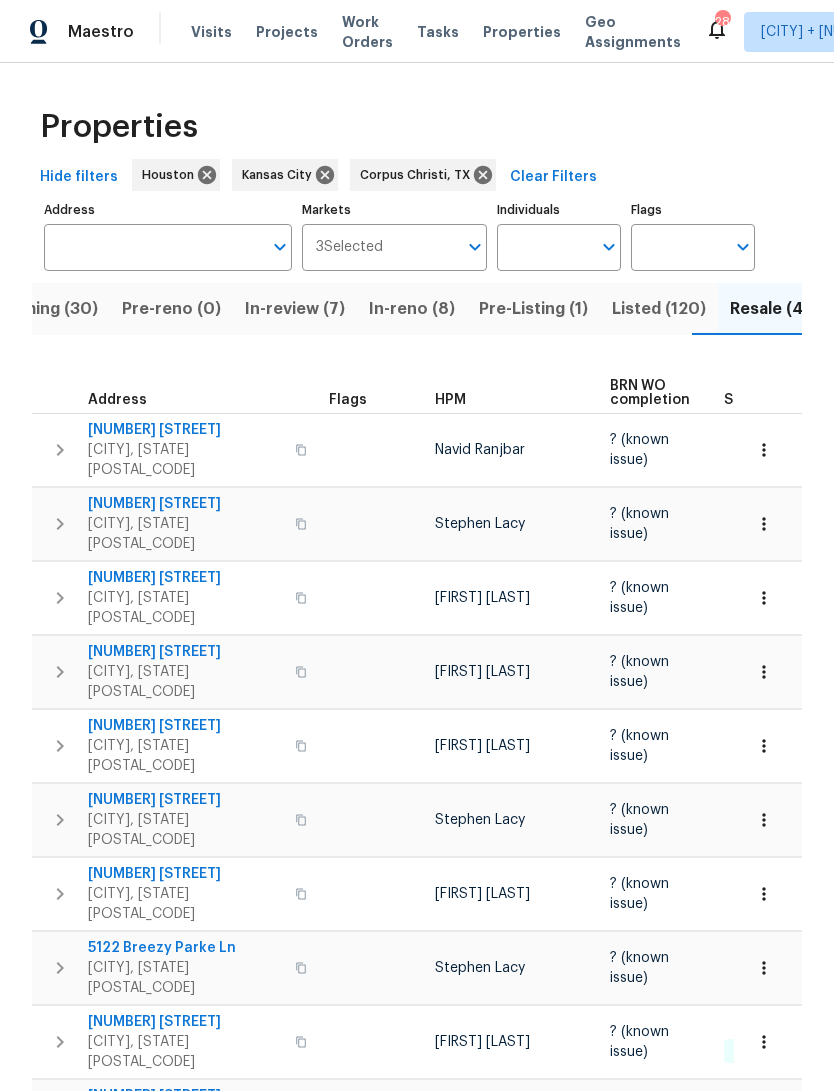 click on "Address" at bounding box center [153, 247] 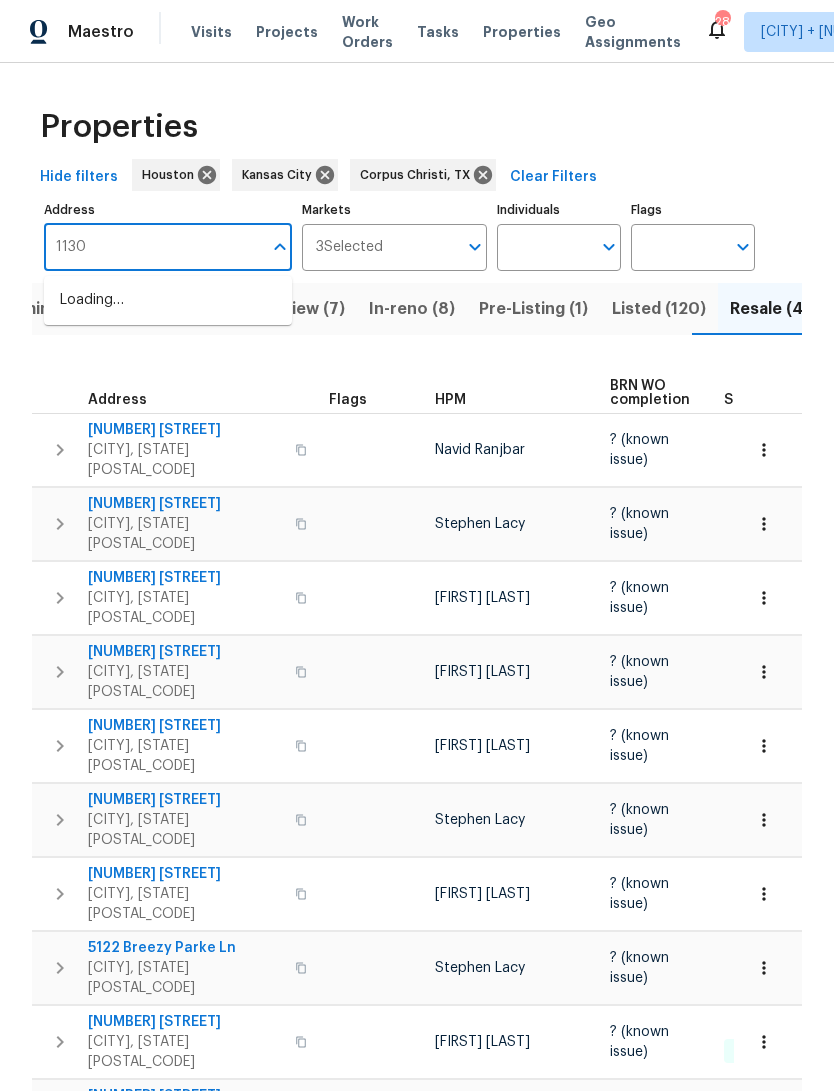 type on "11309" 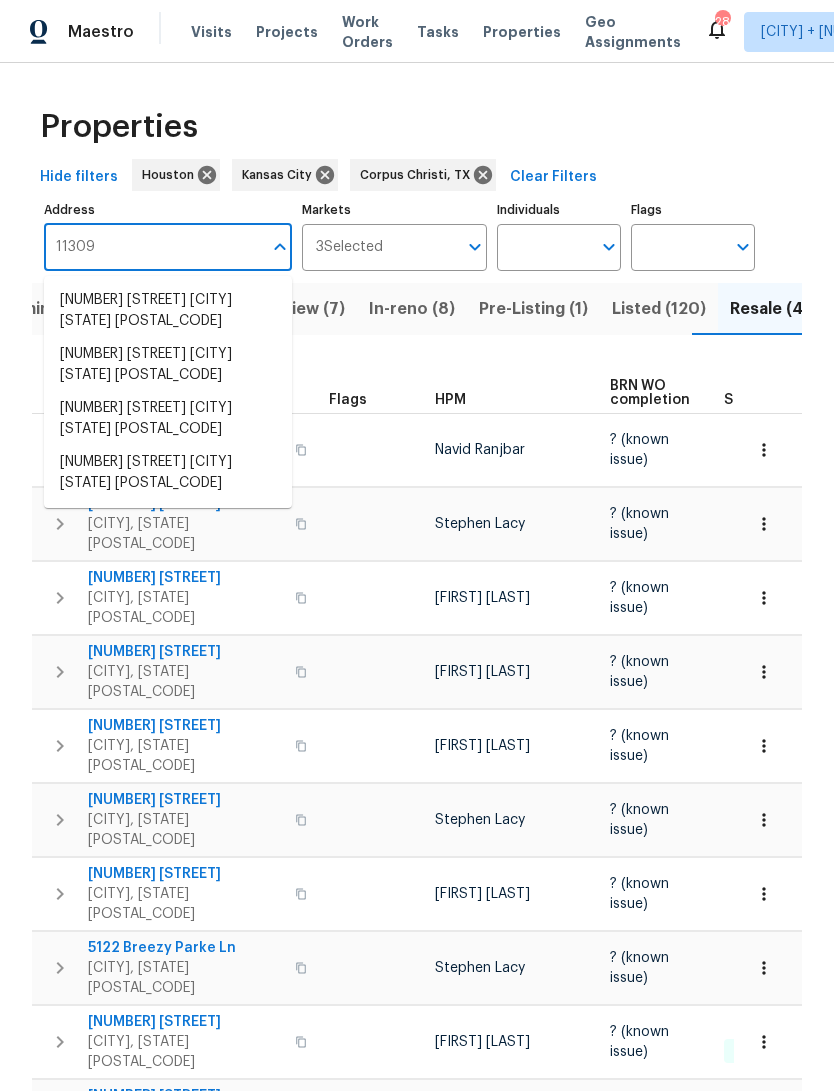 click on "11309 E 49th St Kansas City MO 64133" at bounding box center [168, 419] 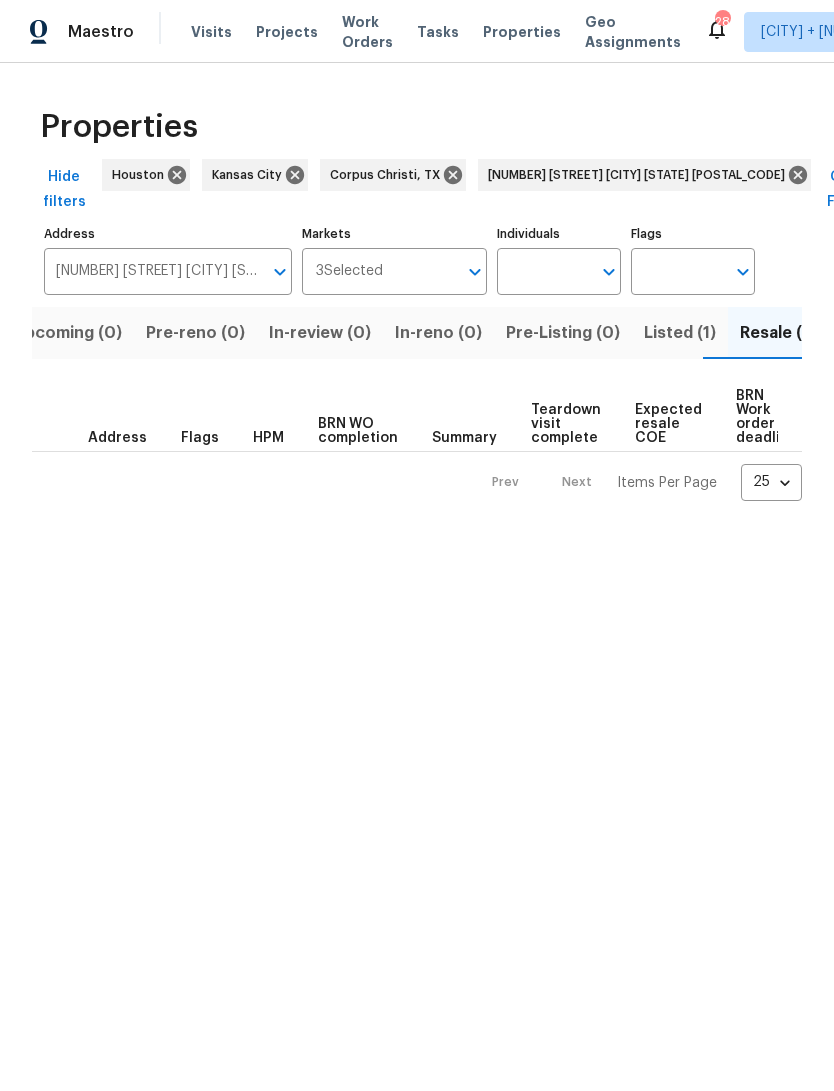 scroll, scrollTop: 0, scrollLeft: 32, axis: horizontal 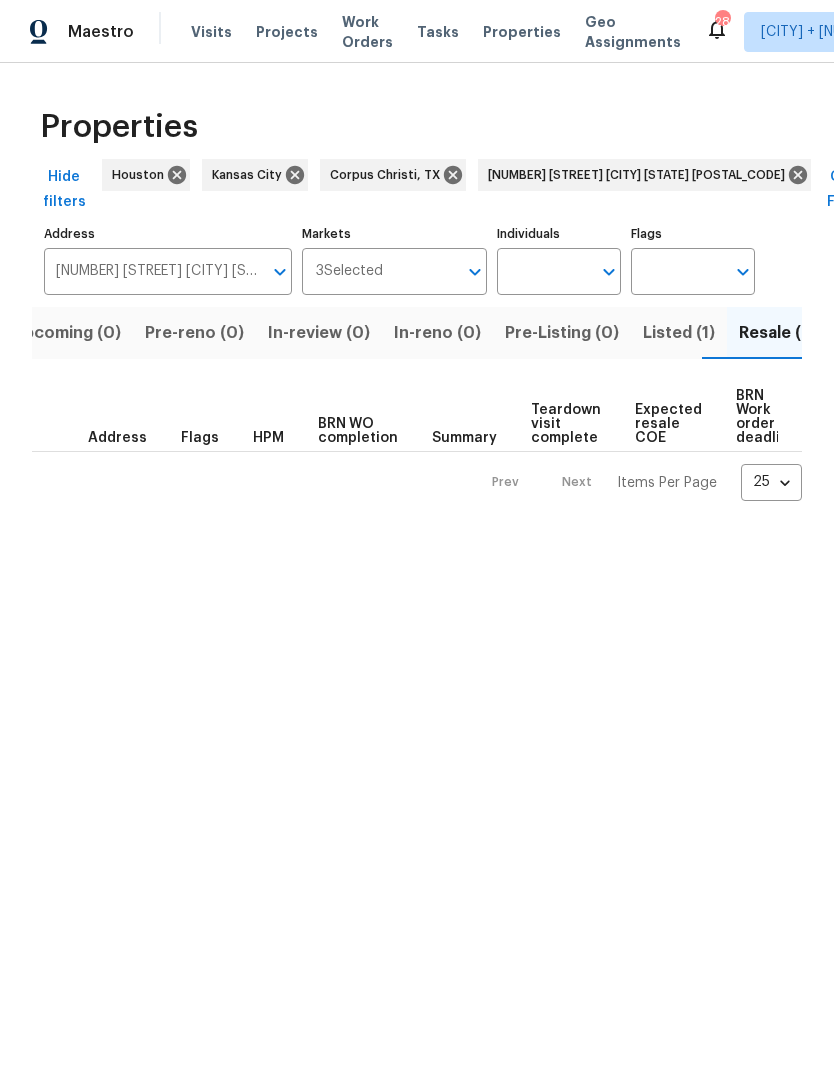 click on "Listed (1)" at bounding box center (679, 333) 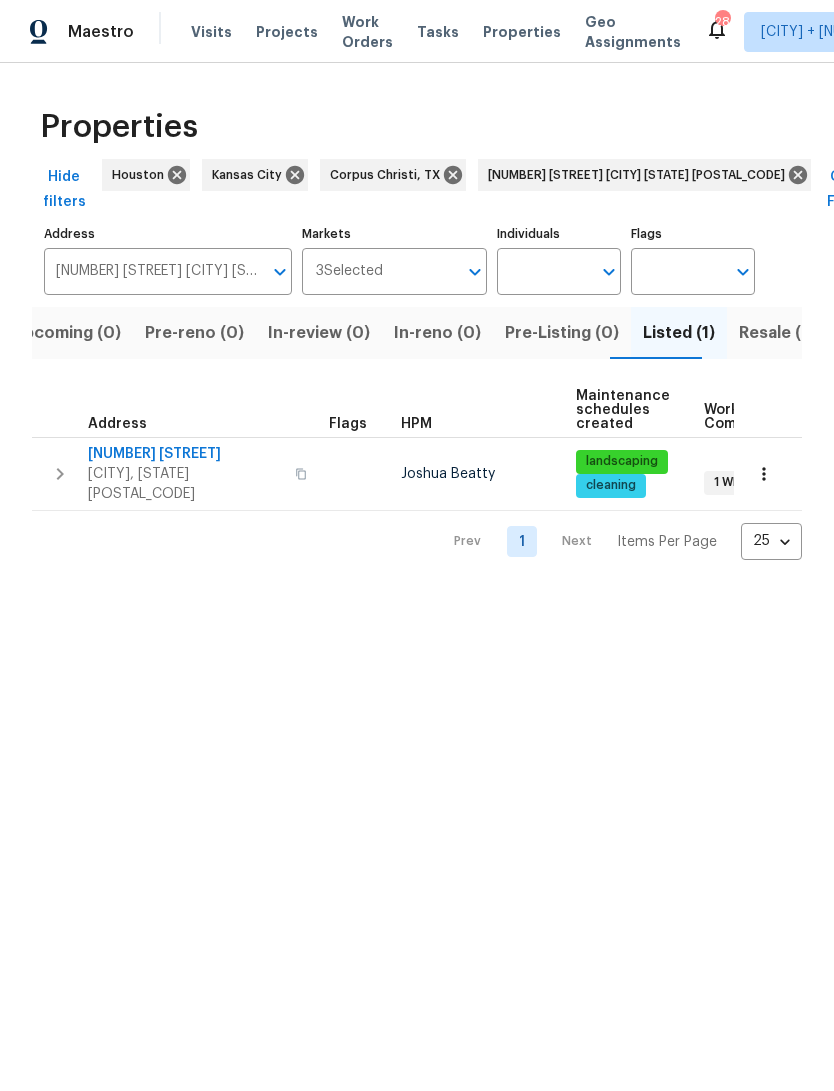 click on "11309 E 49th St" at bounding box center [185, 454] 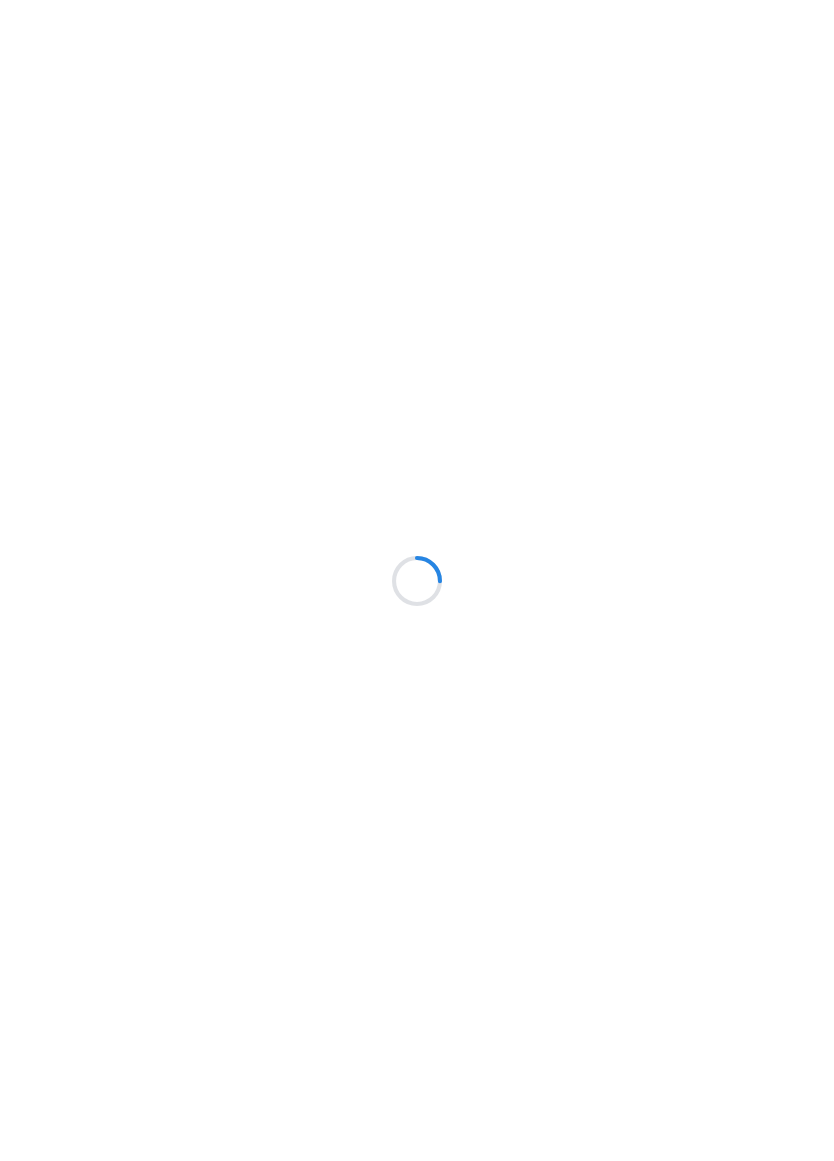 scroll, scrollTop: 0, scrollLeft: 0, axis: both 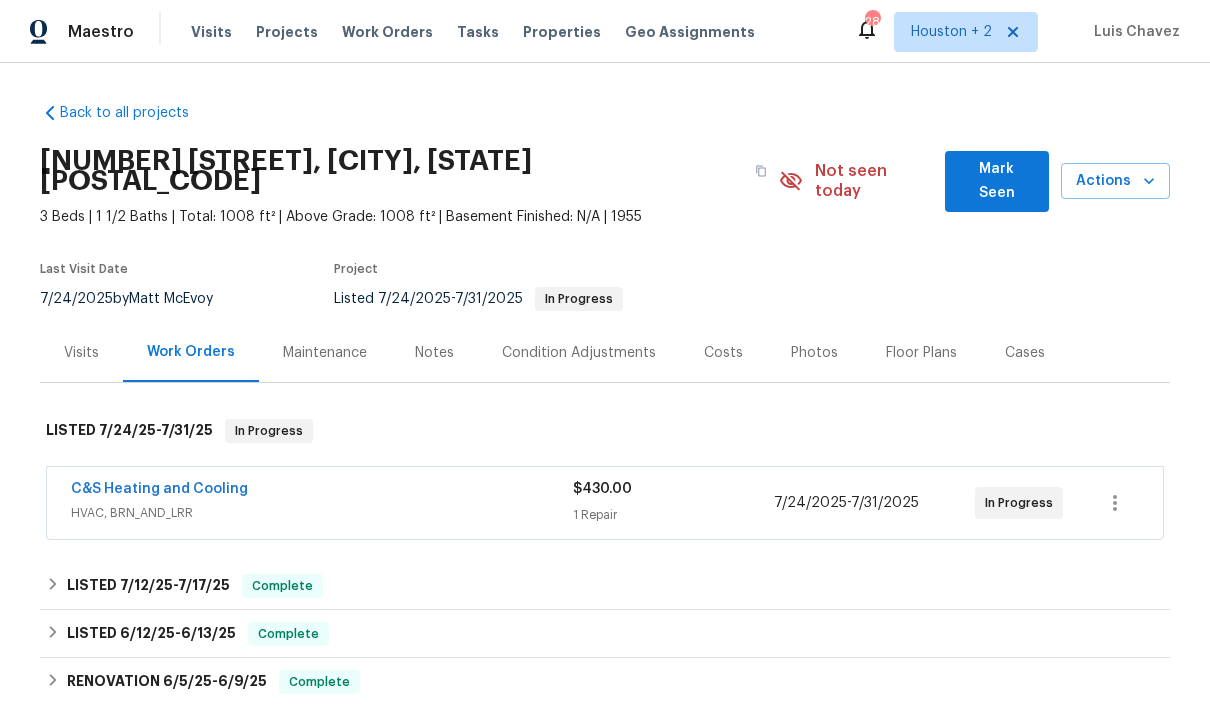 click on "Maintenance" at bounding box center [325, 353] 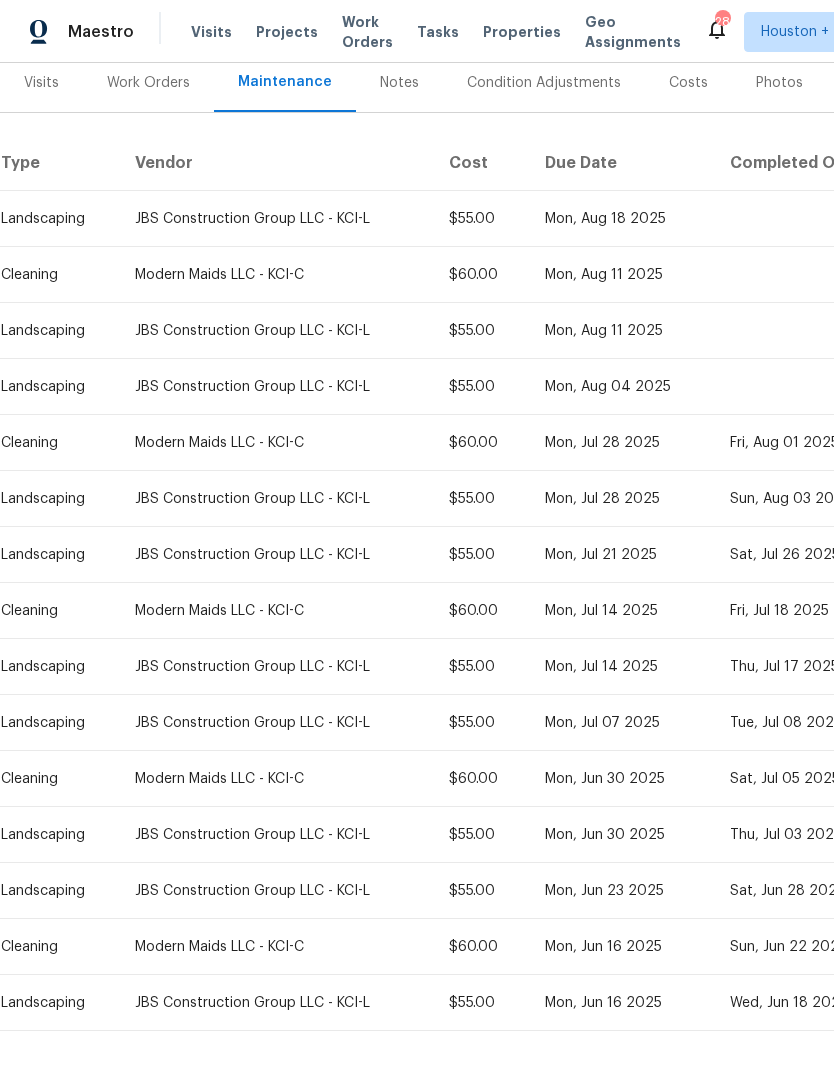 scroll, scrollTop: 237, scrollLeft: 0, axis: vertical 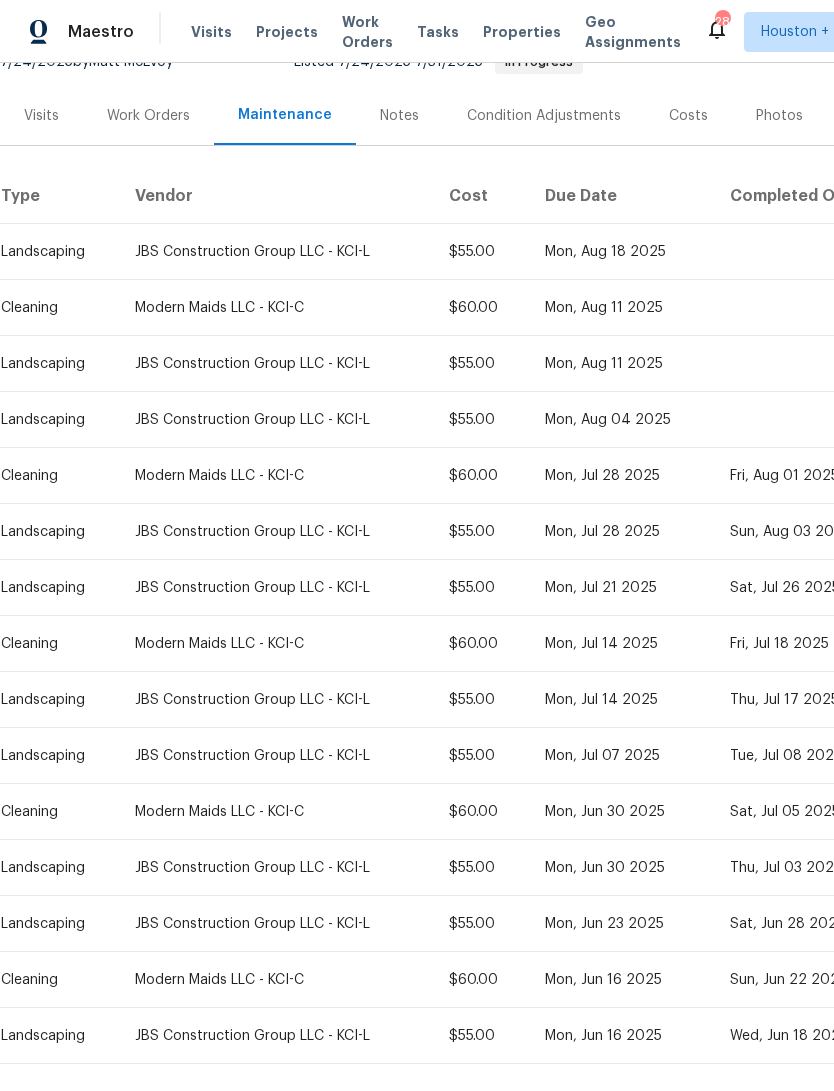 click on "Properties" at bounding box center [522, 32] 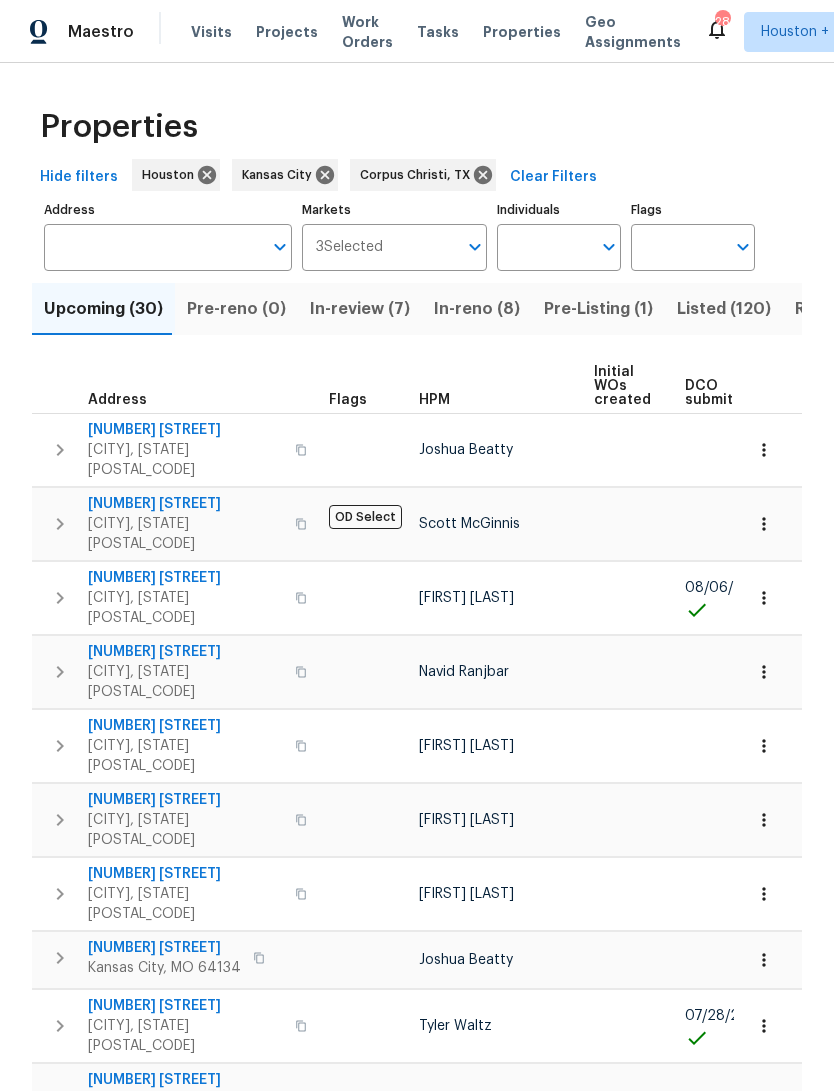 click on "Address" at bounding box center [153, 247] 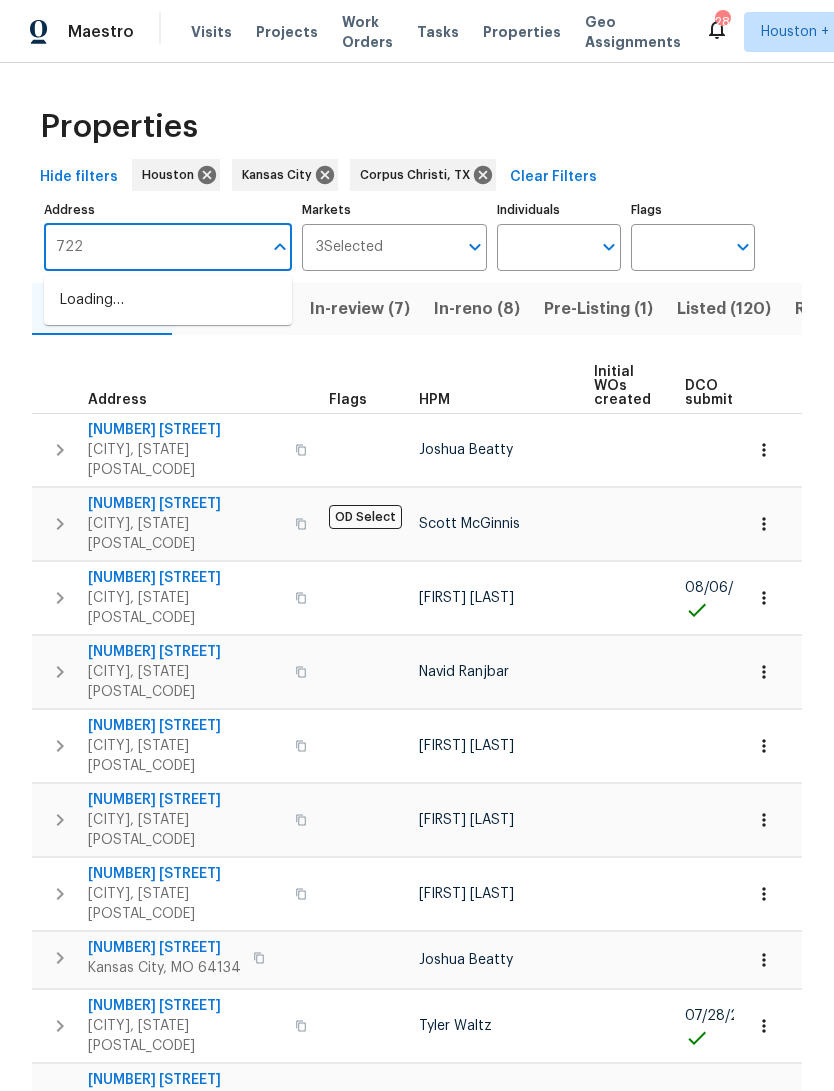 type on "7227" 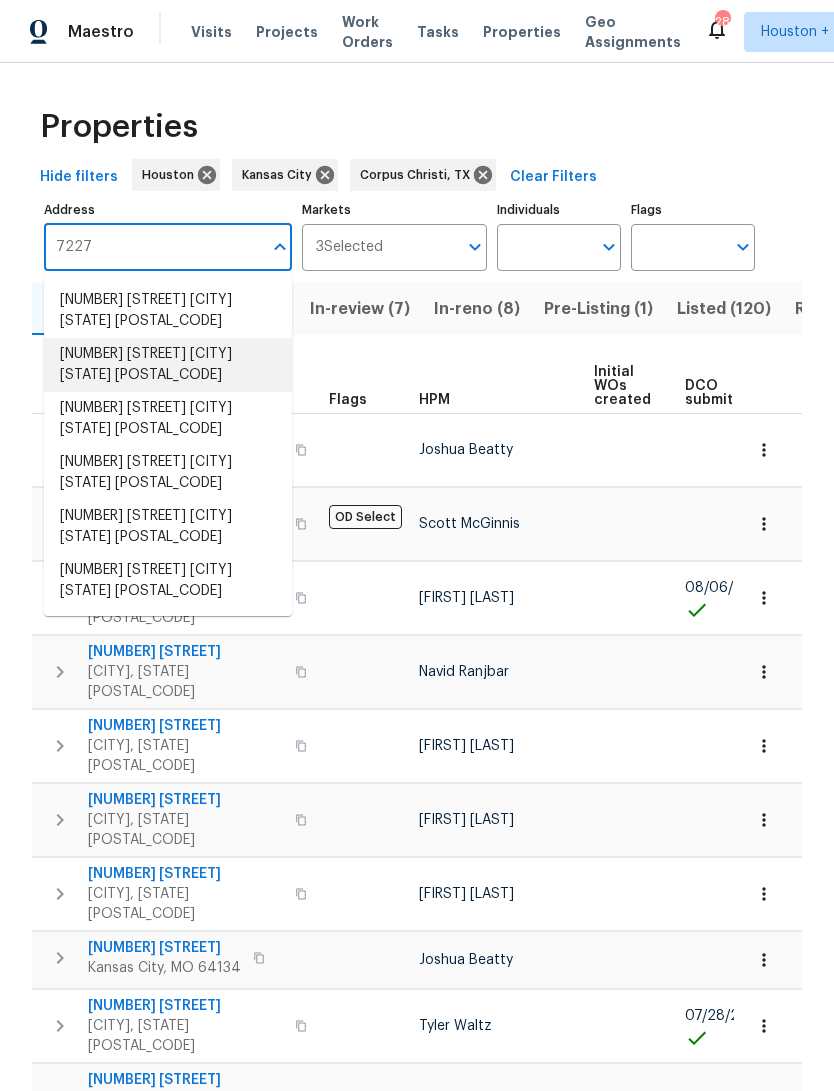 click on "7227 Greeley Ave Kansas City KS 66109" at bounding box center [168, 365] 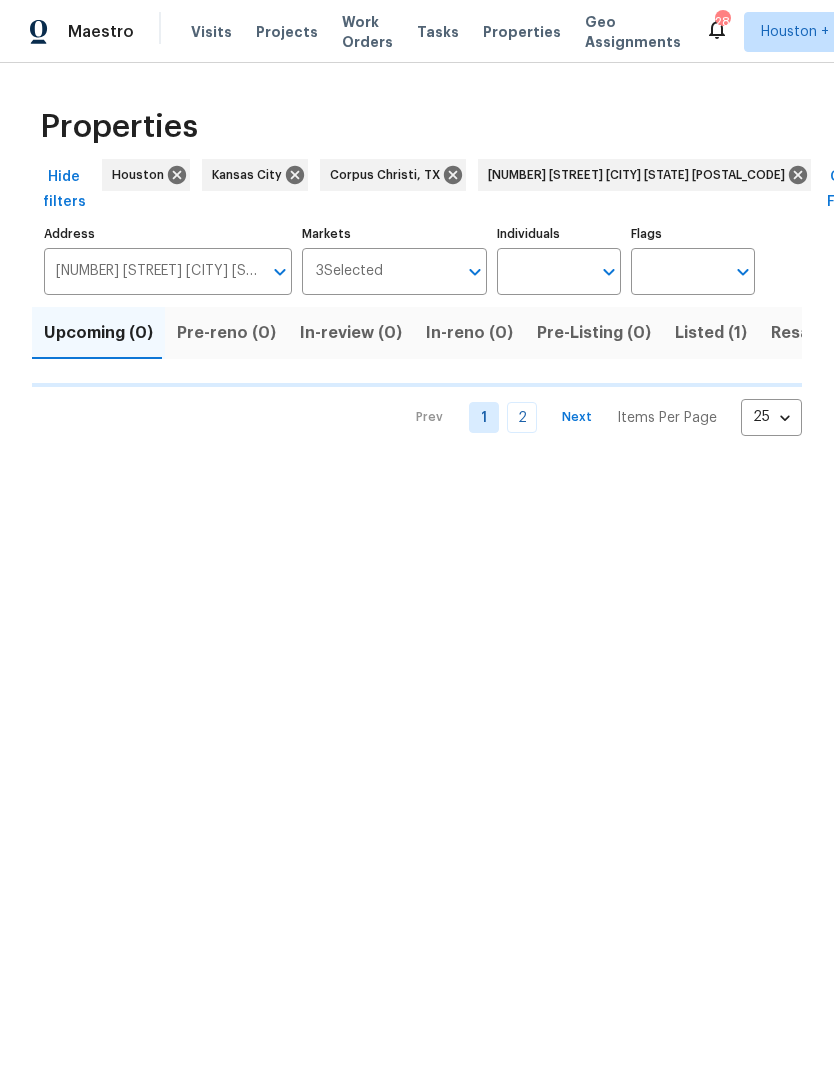 click on "Listed (1)" at bounding box center [711, 333] 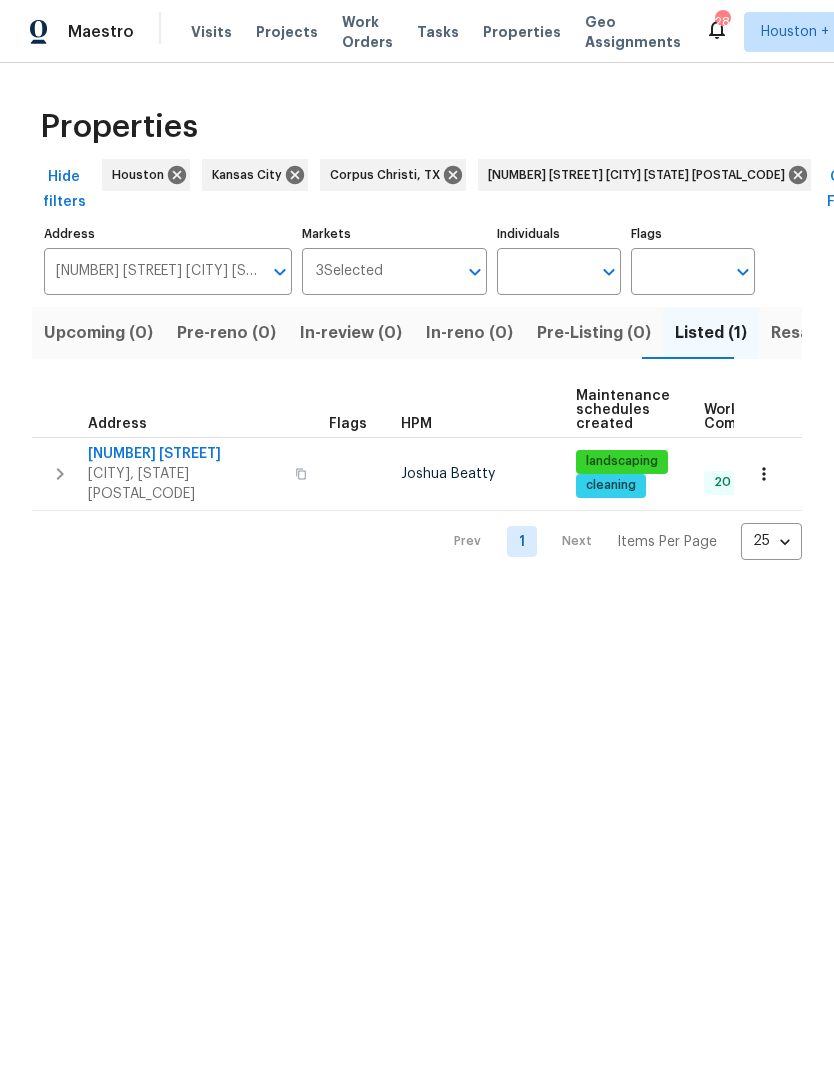 click on "Kansas City, KS 66109" at bounding box center (185, 484) 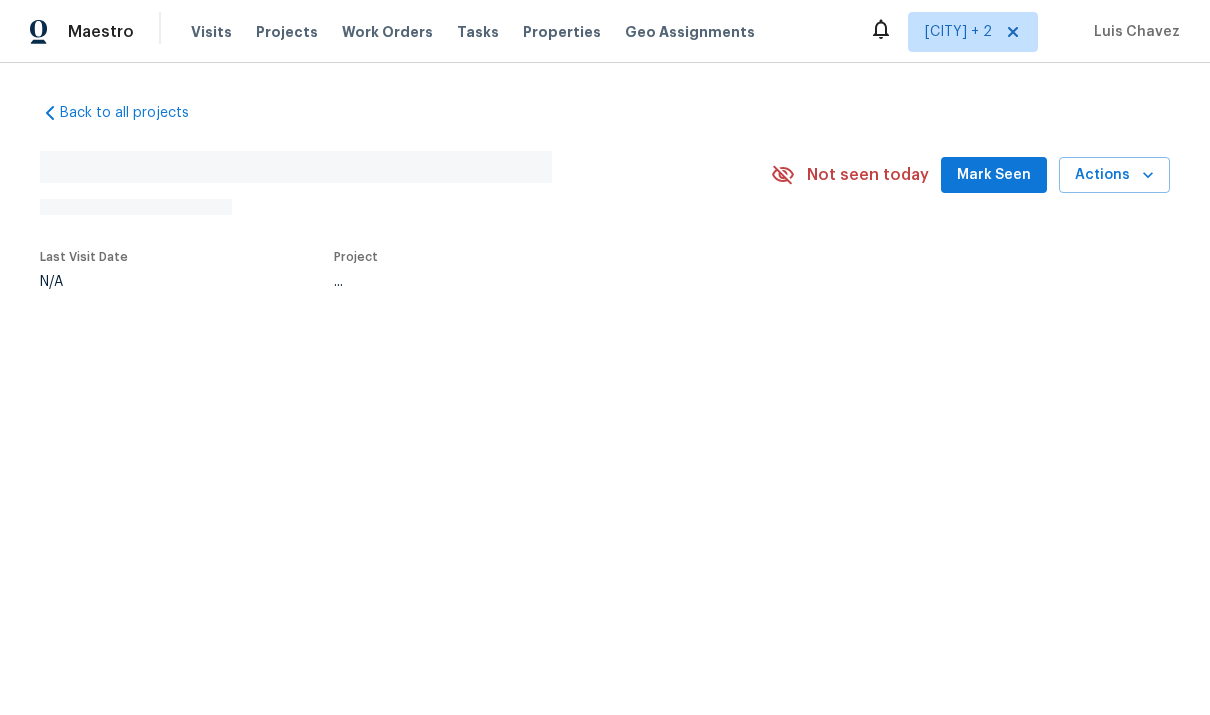 scroll, scrollTop: 0, scrollLeft: 0, axis: both 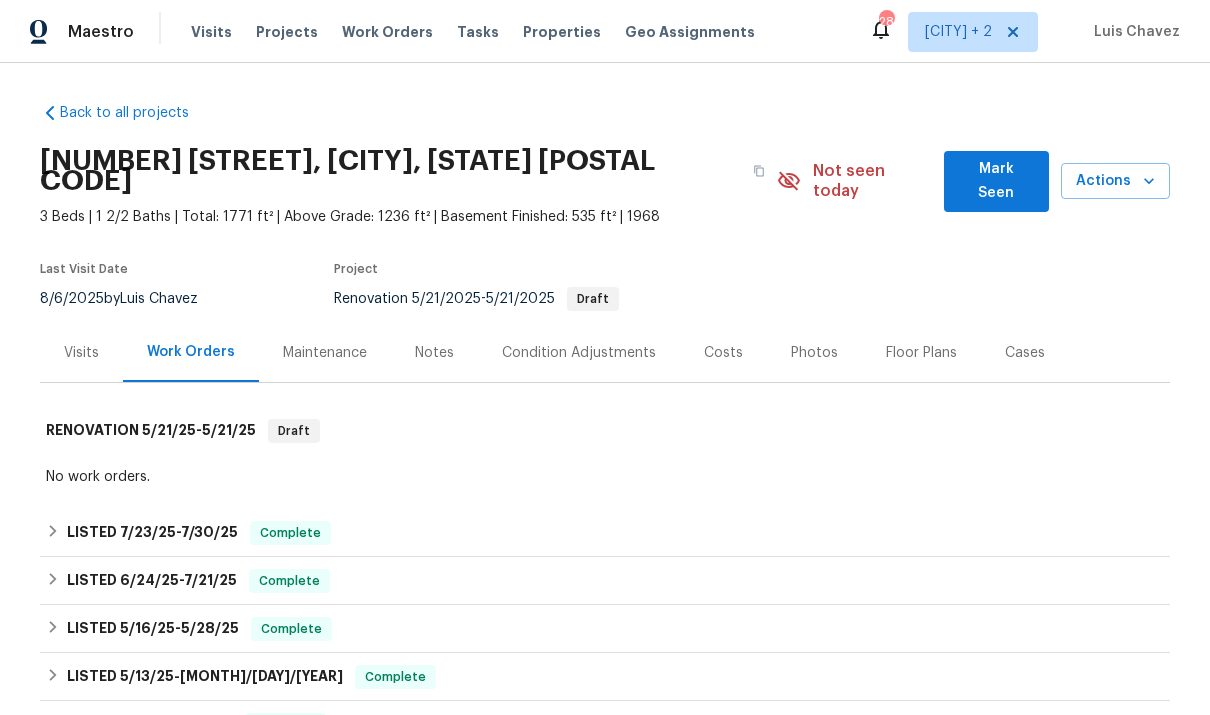 click on "Visits" at bounding box center [81, 353] 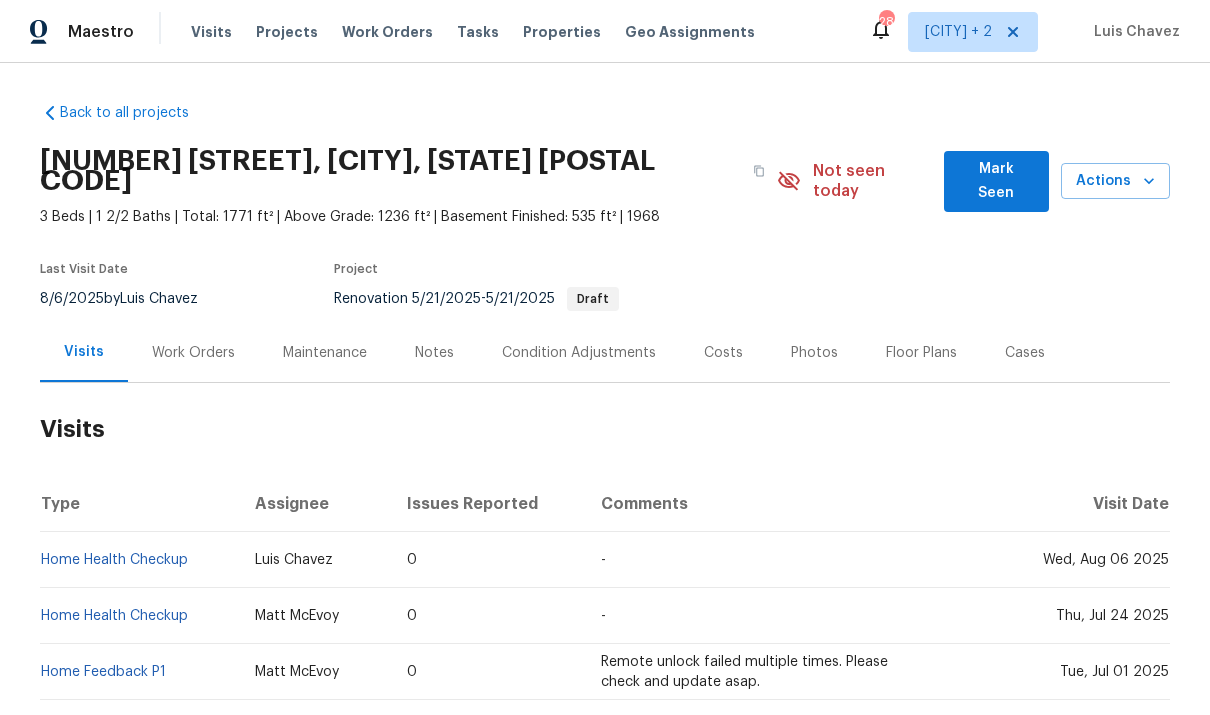 click on "Home Health Checkup" at bounding box center [139, 560] 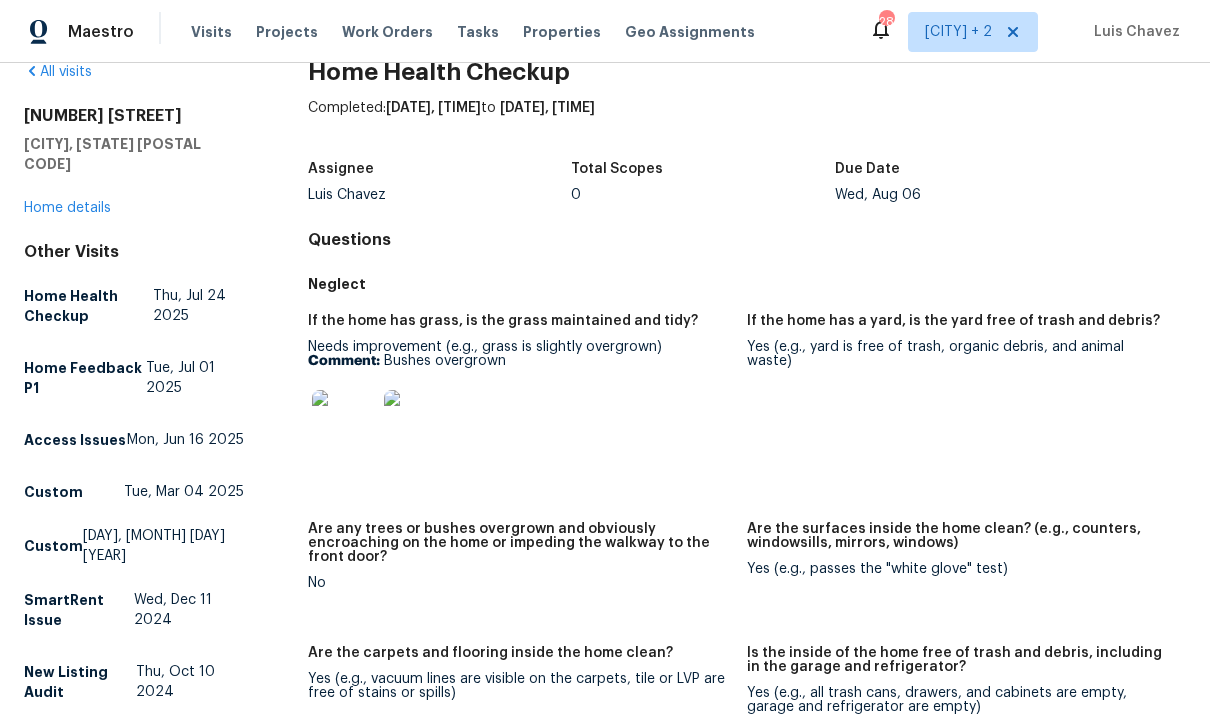 scroll, scrollTop: 42, scrollLeft: 0, axis: vertical 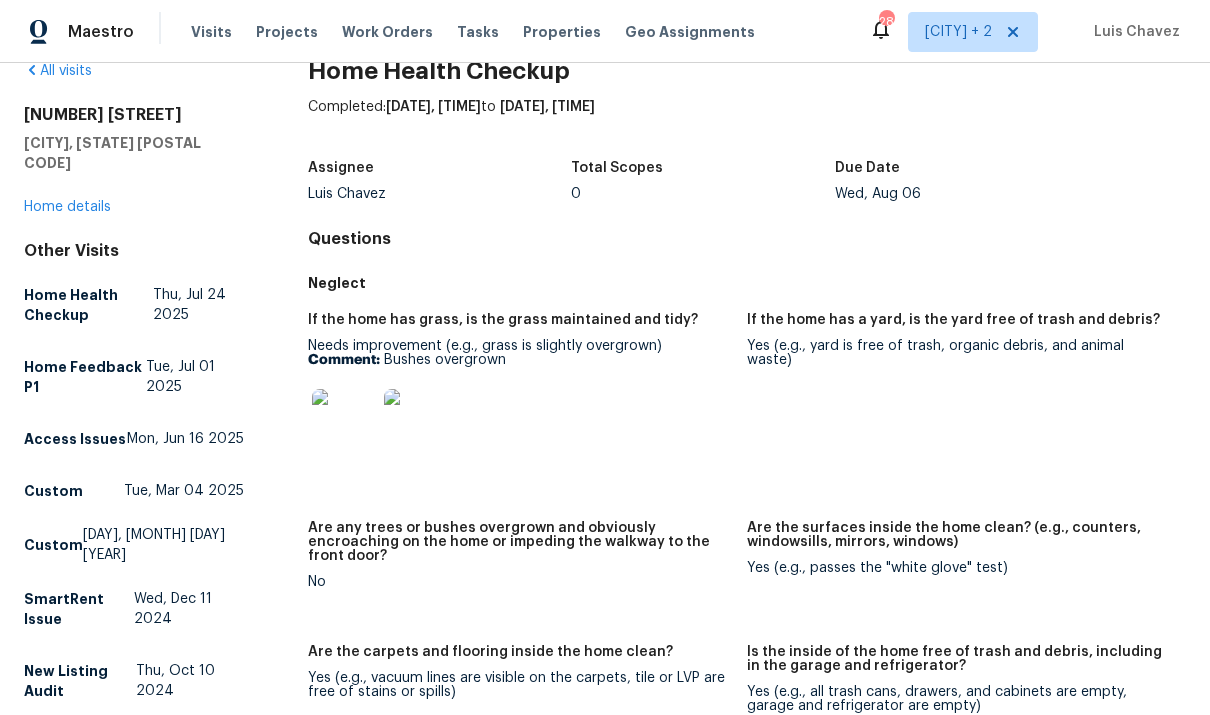 click at bounding box center [344, 421] 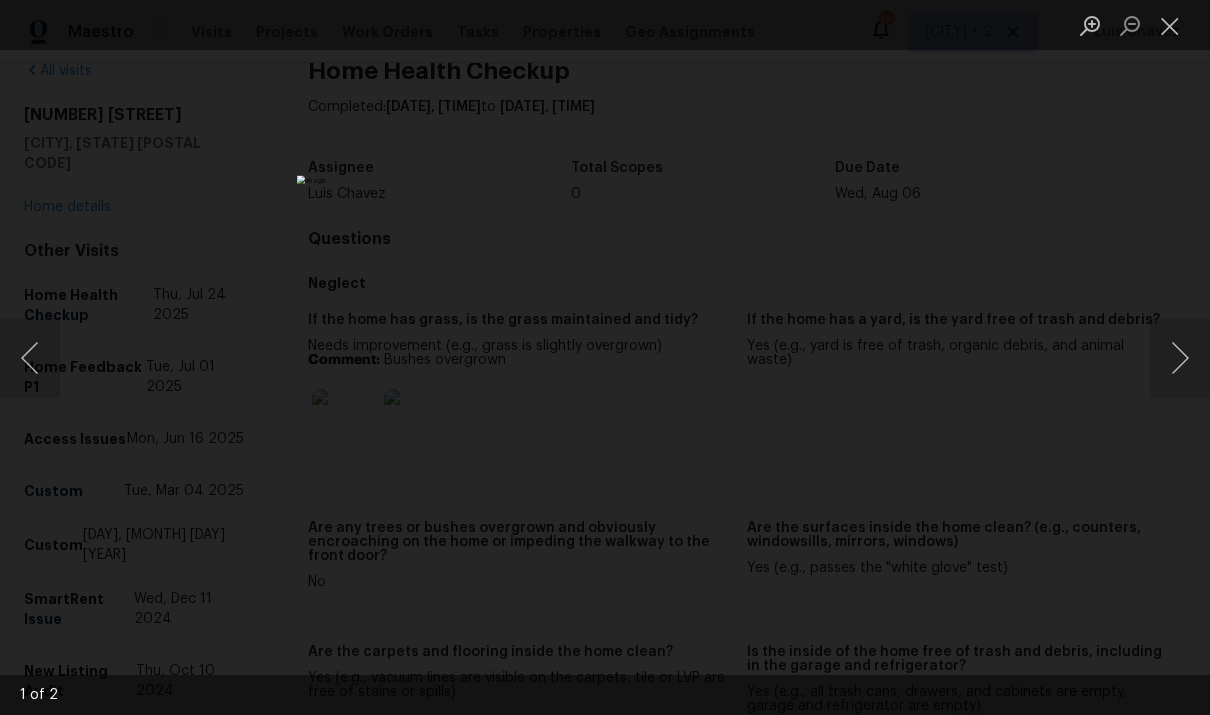 click at bounding box center (1180, 358) 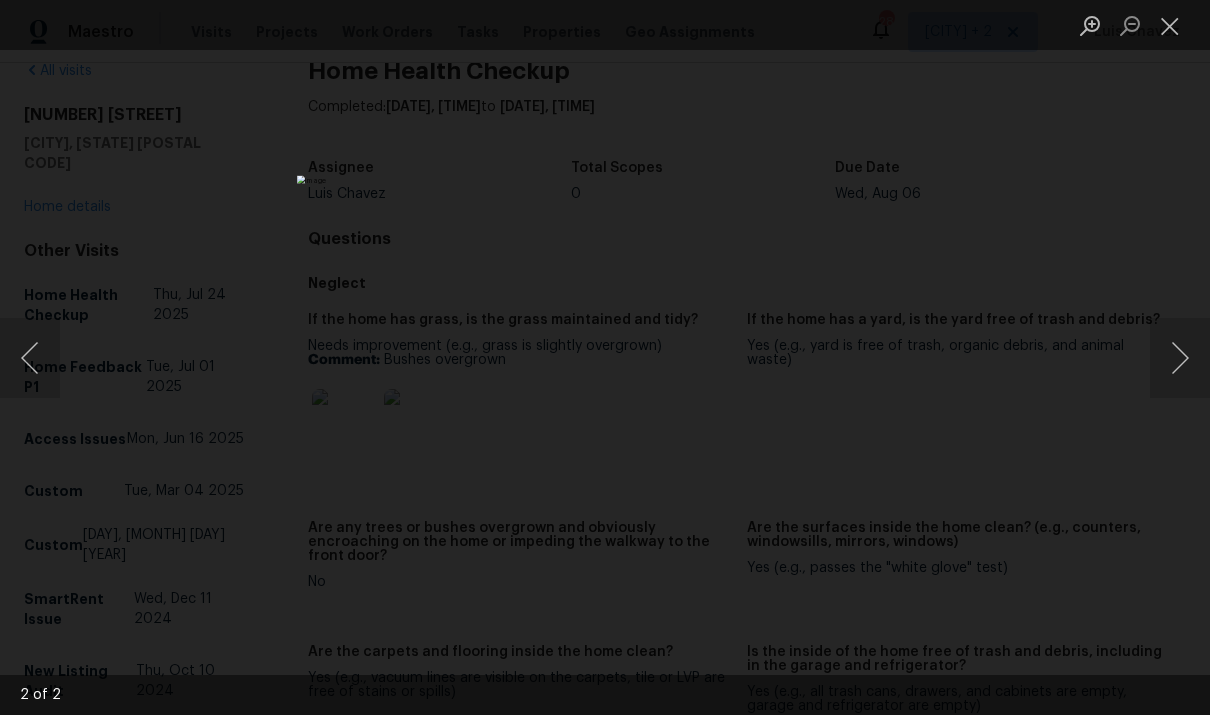 click at bounding box center [1170, 25] 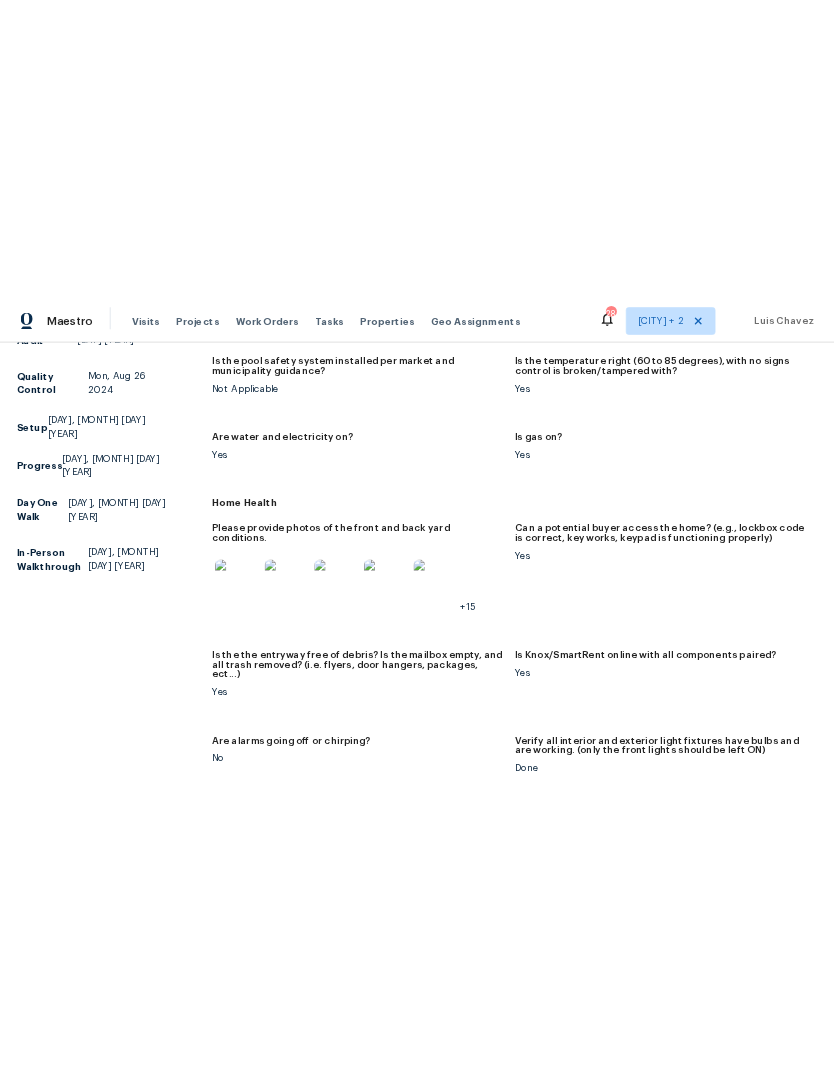 scroll, scrollTop: 976, scrollLeft: 0, axis: vertical 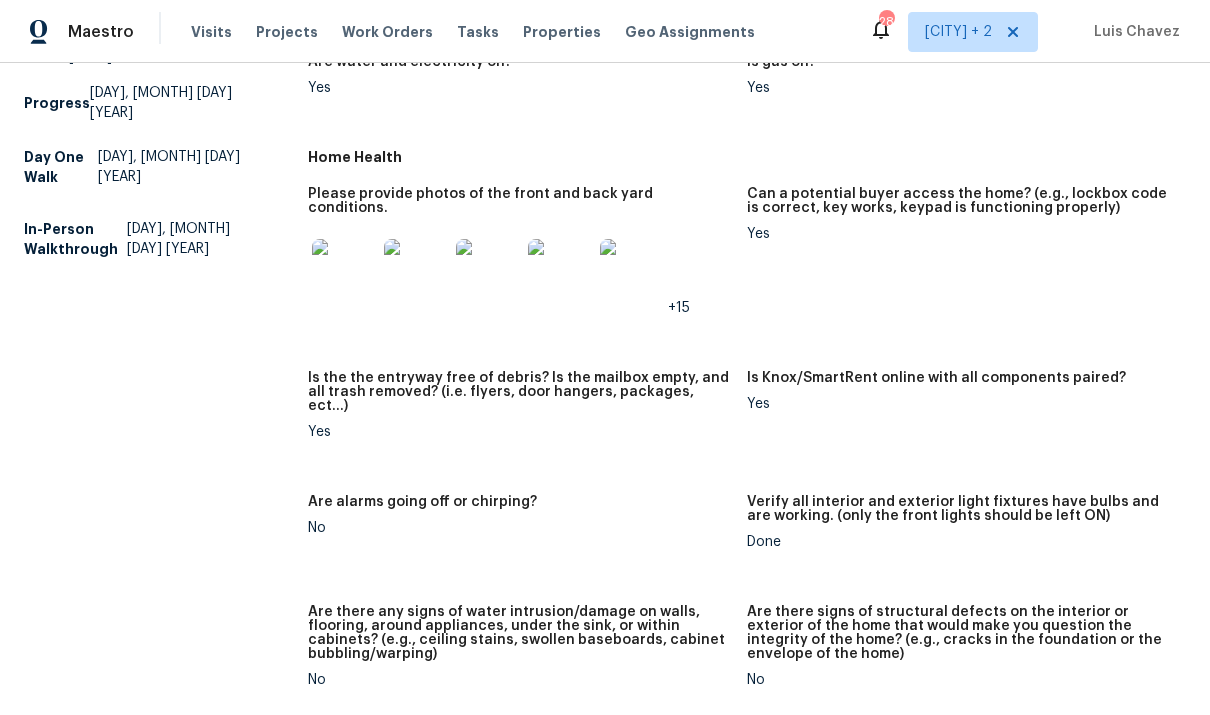 click at bounding box center [344, 271] 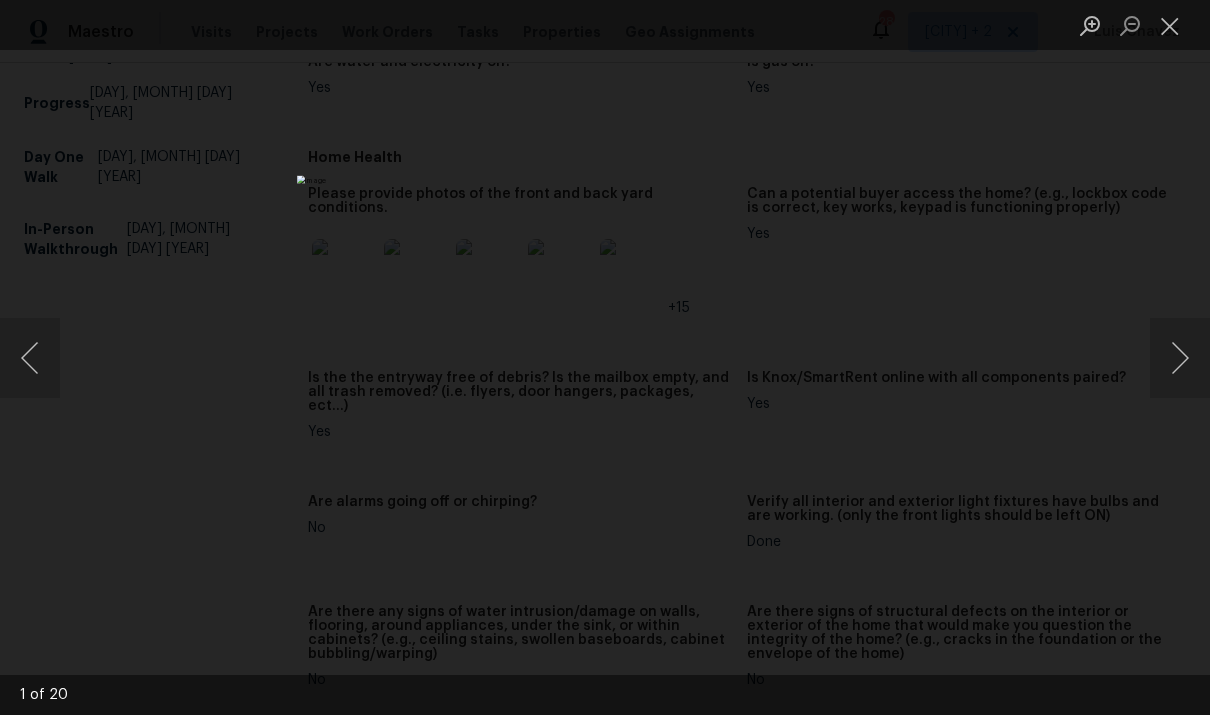 click at bounding box center [1180, 358] 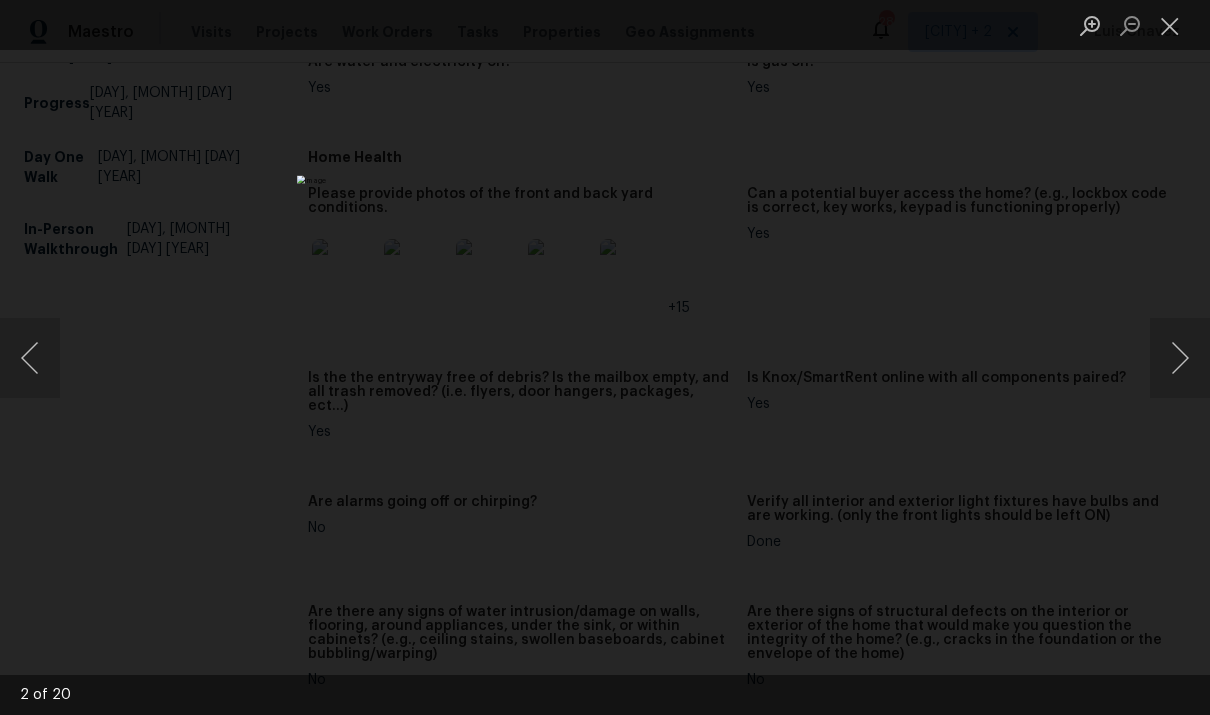click at bounding box center [1180, 358] 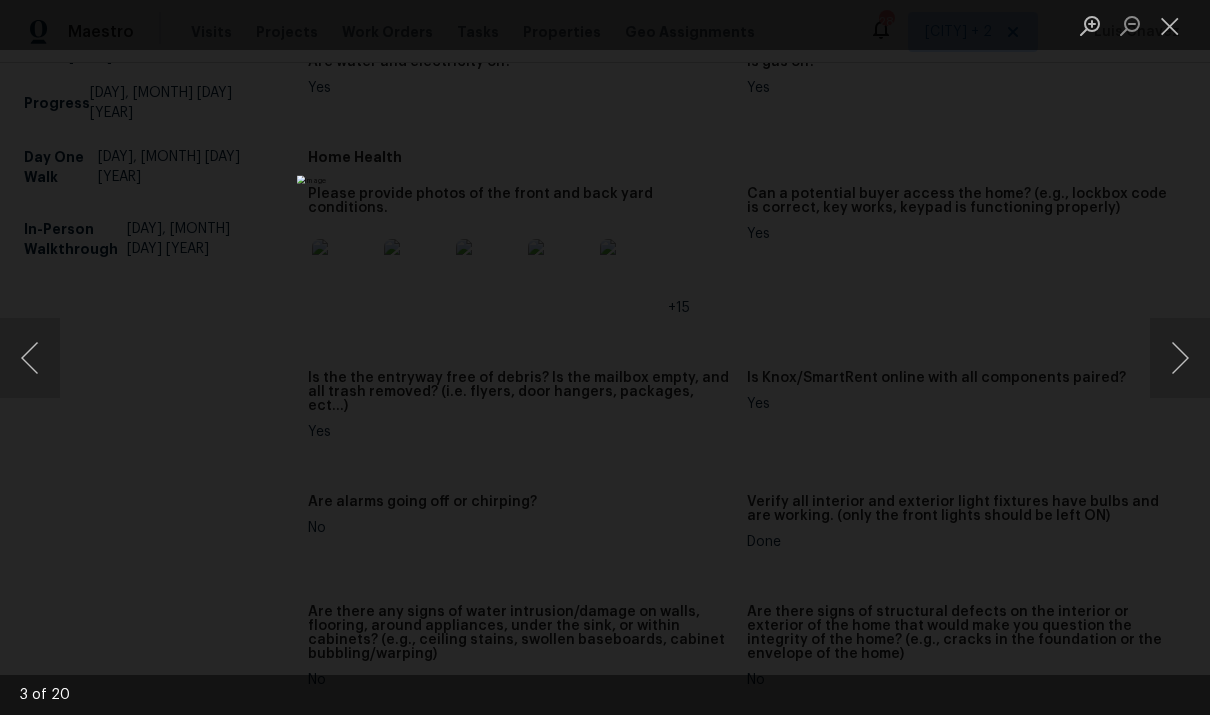click at bounding box center [1180, 358] 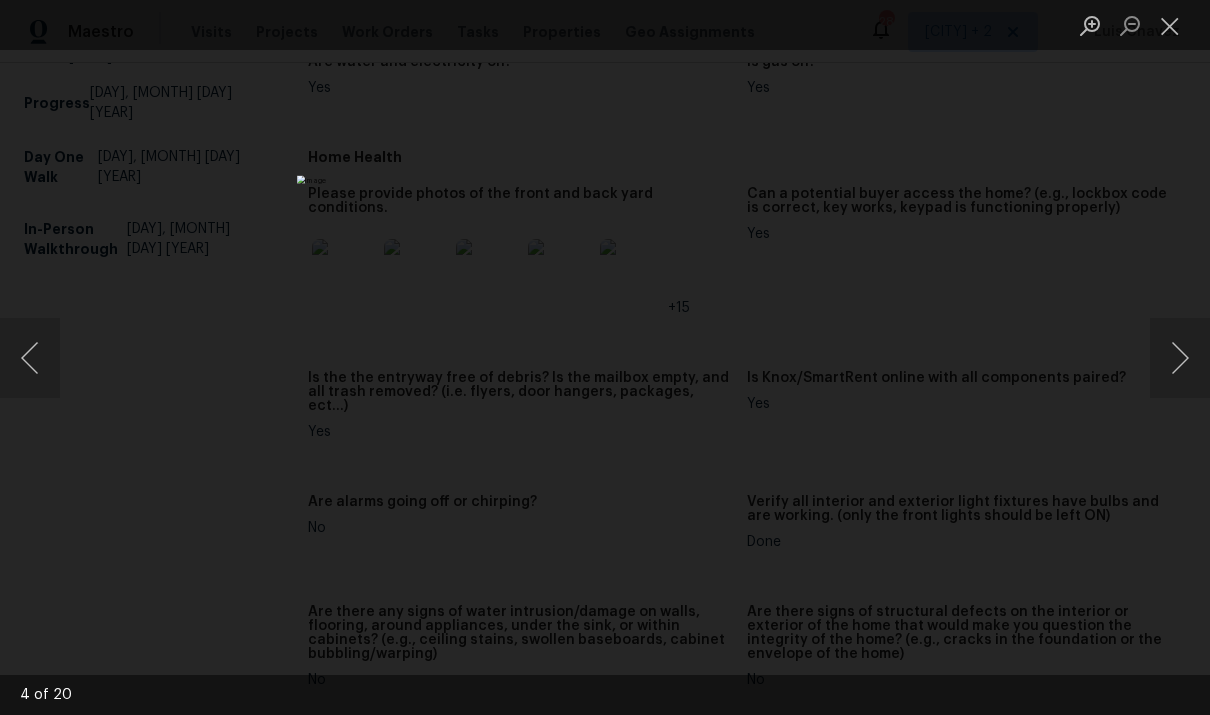 click at bounding box center [1180, 358] 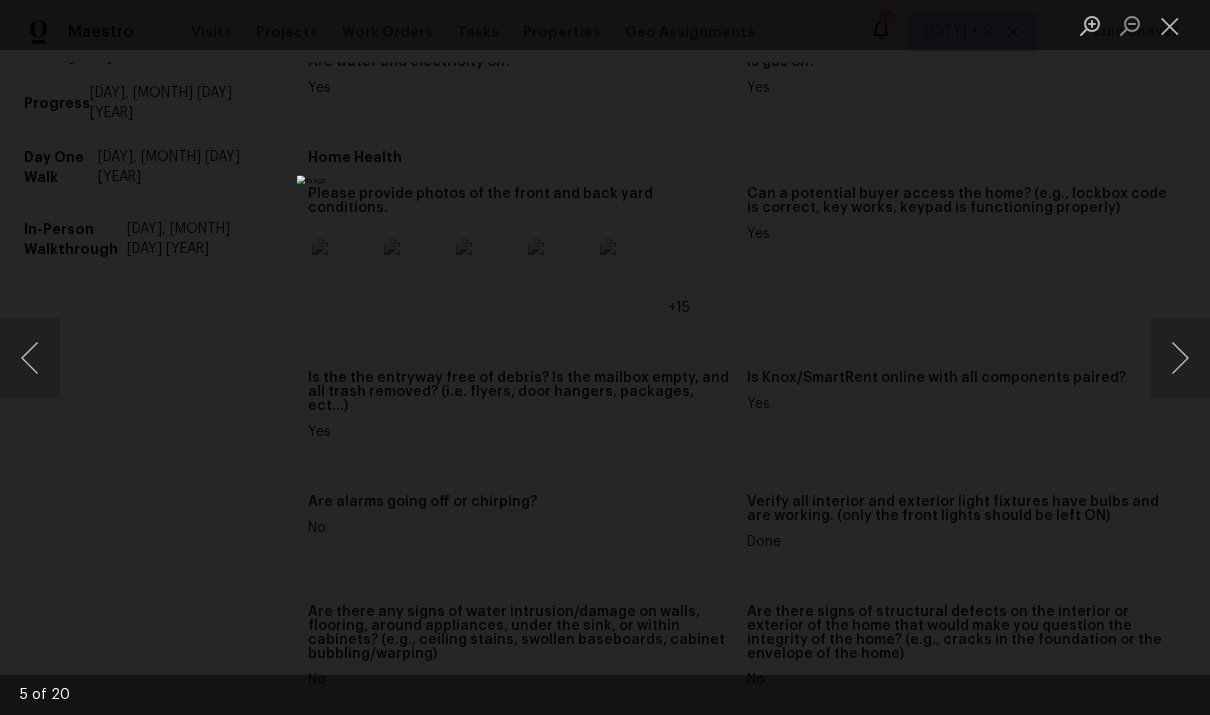 click at bounding box center (1180, 358) 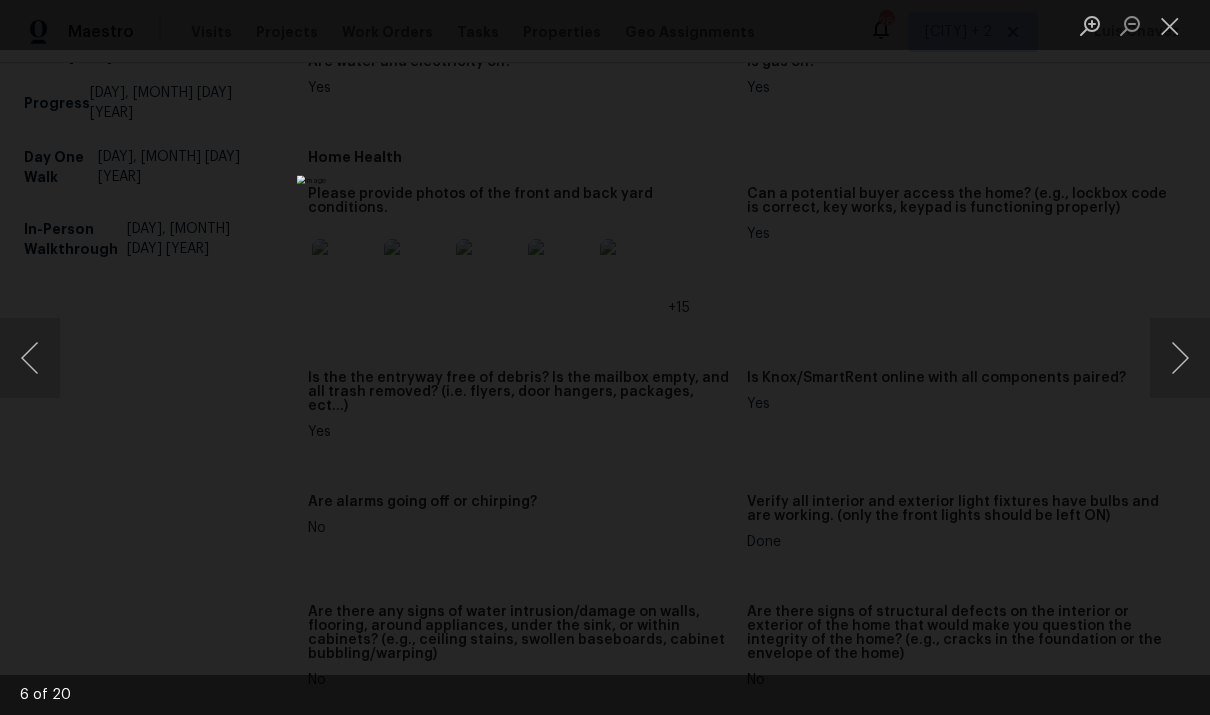 click at bounding box center (1180, 358) 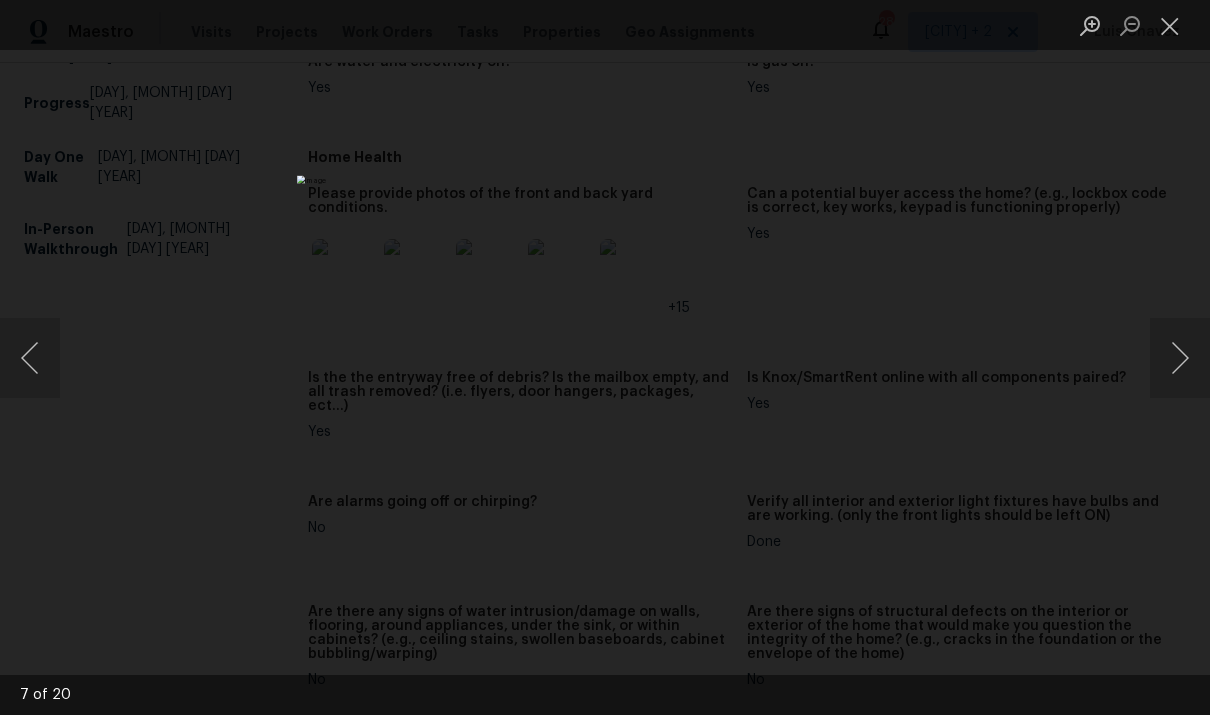 click at bounding box center [1170, 25] 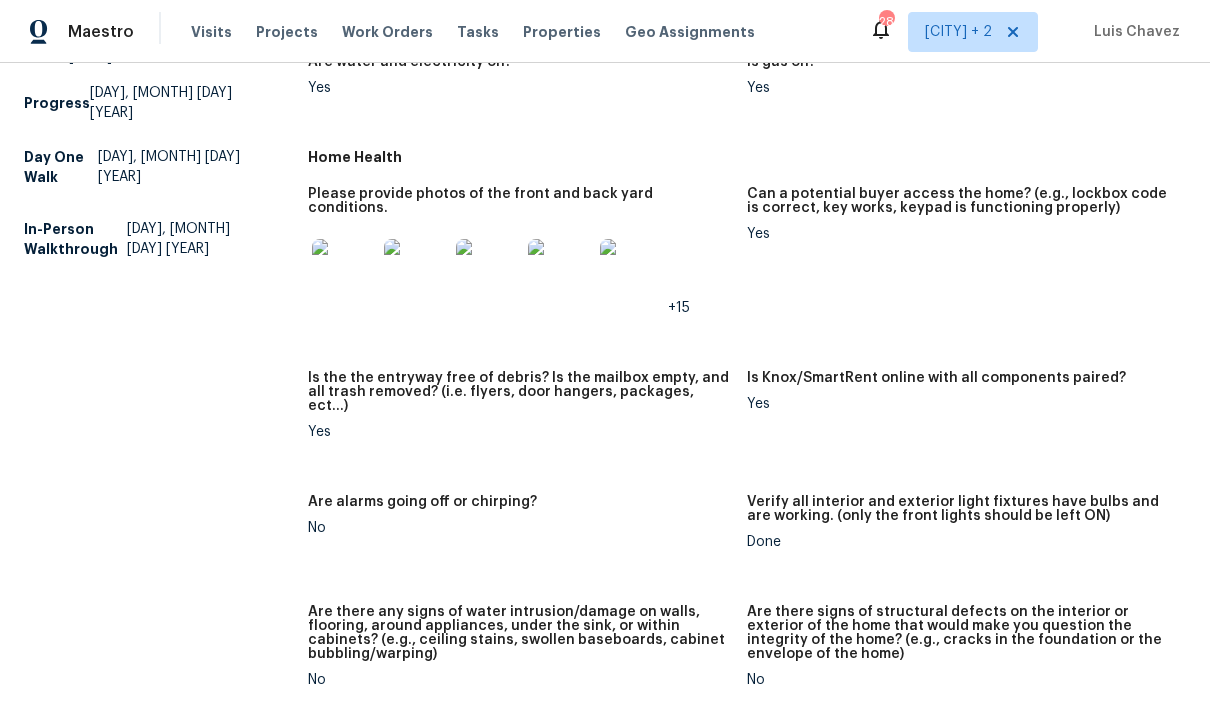 click on "Please provide photos of the front and back yard conditions.  +15 Can a potential buyer access the home? (e.g., lockbox code is correct, key works, keypad is functioning properly) Yes Is the the entryway free of debris? Is the mailbox empty, and all trash removed? (i.e. flyers, door hangers, packages, ect...) Yes Is Knox/SmartRent online with all components paired? Yes Are alarms going off or chirping? No Verify all interior and exterior light fixtures have bulbs and are working. (only the front lights should be left ON) Done Are there any signs of water intrusion/damage on walls, flooring, around appliances, under the sink, or within cabinets? (e.g., ceiling stains, swollen baseboards, cabinet bubbling/warping) No Are there signs of structural defects on the interior or exterior of the home that would make you question the integrity of the home? (e.g., cracks in the foundation or the envelope of the home) No No No No Is there any evidence of squatters/break-ins (past or present)? No Yes Comment:" at bounding box center [747, 679] 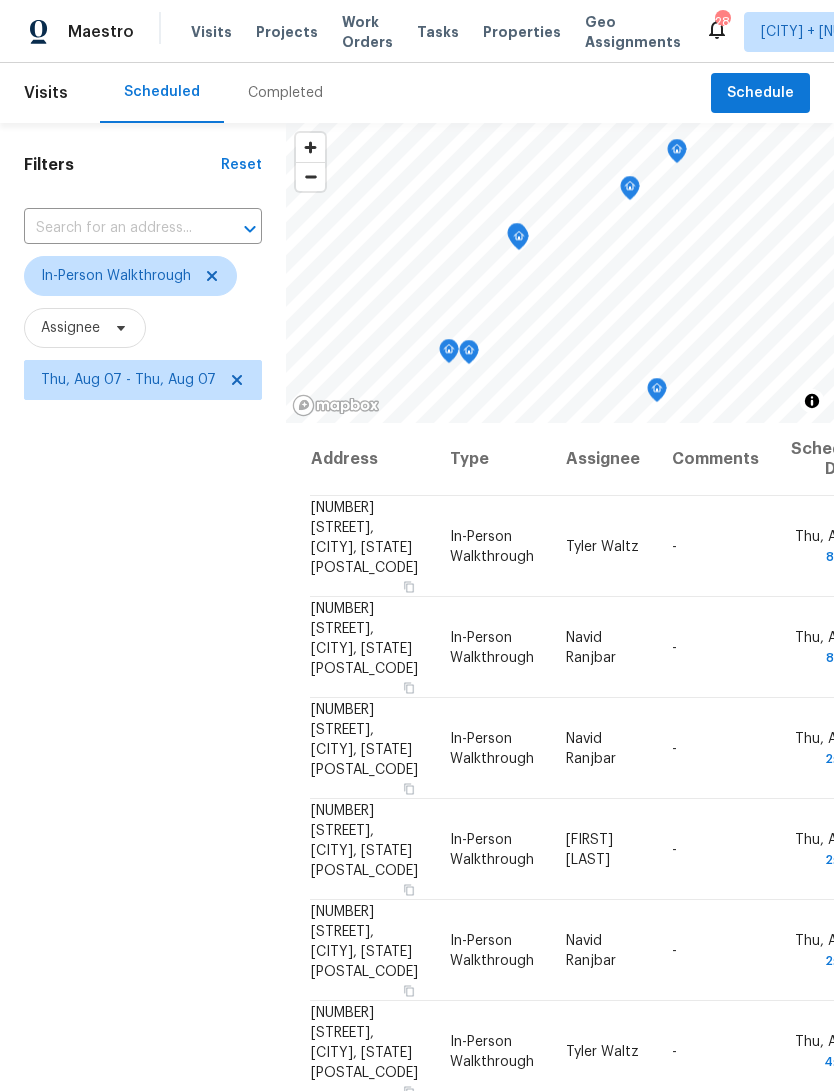 scroll, scrollTop: 75, scrollLeft: 0, axis: vertical 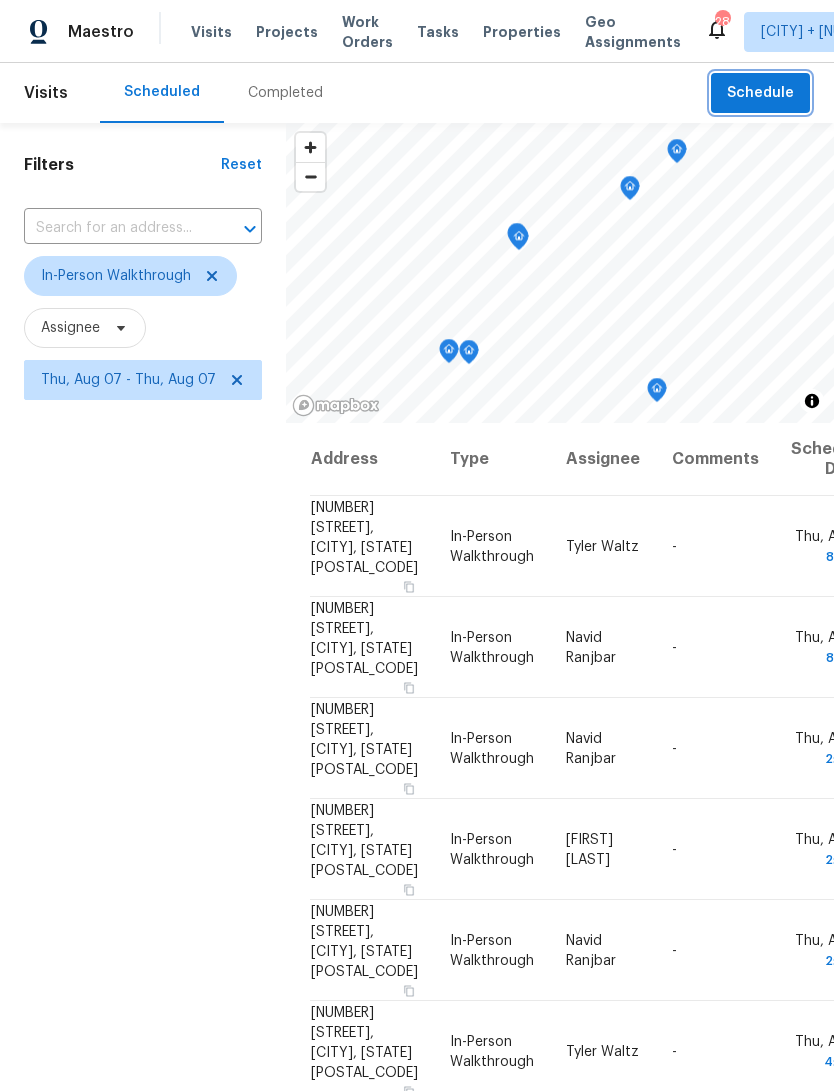 click on "Schedule" at bounding box center (760, 93) 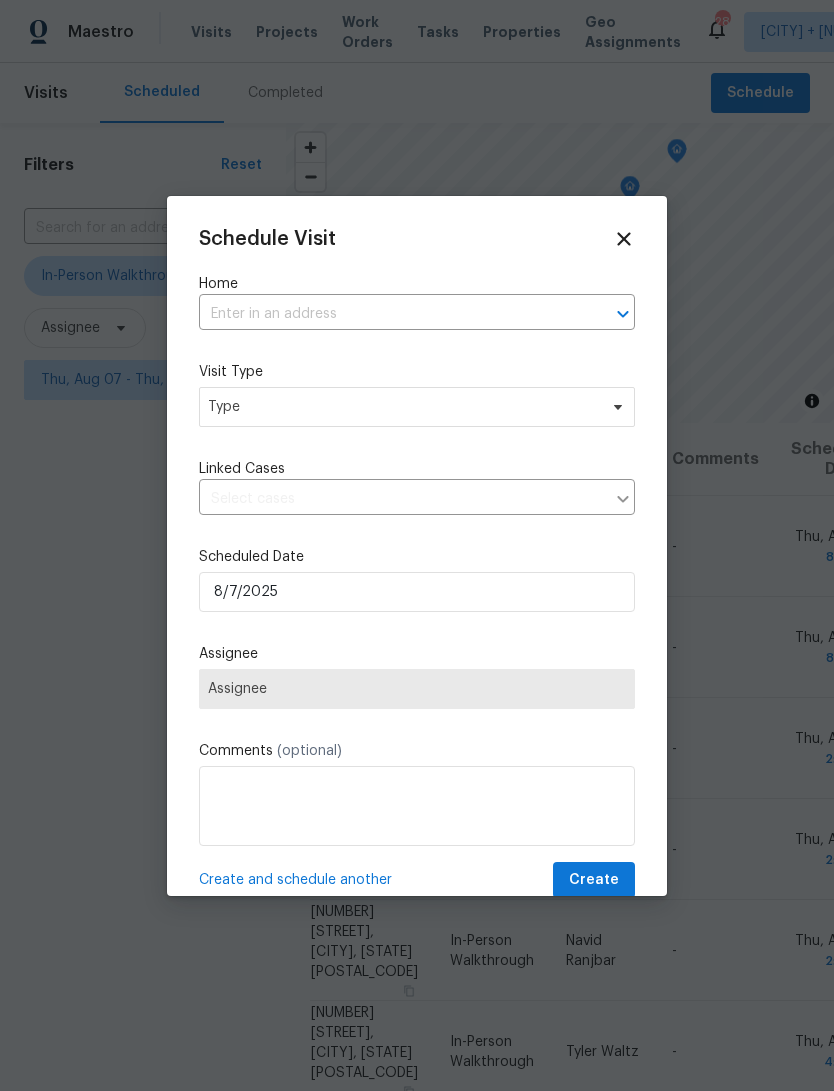 click at bounding box center (389, 314) 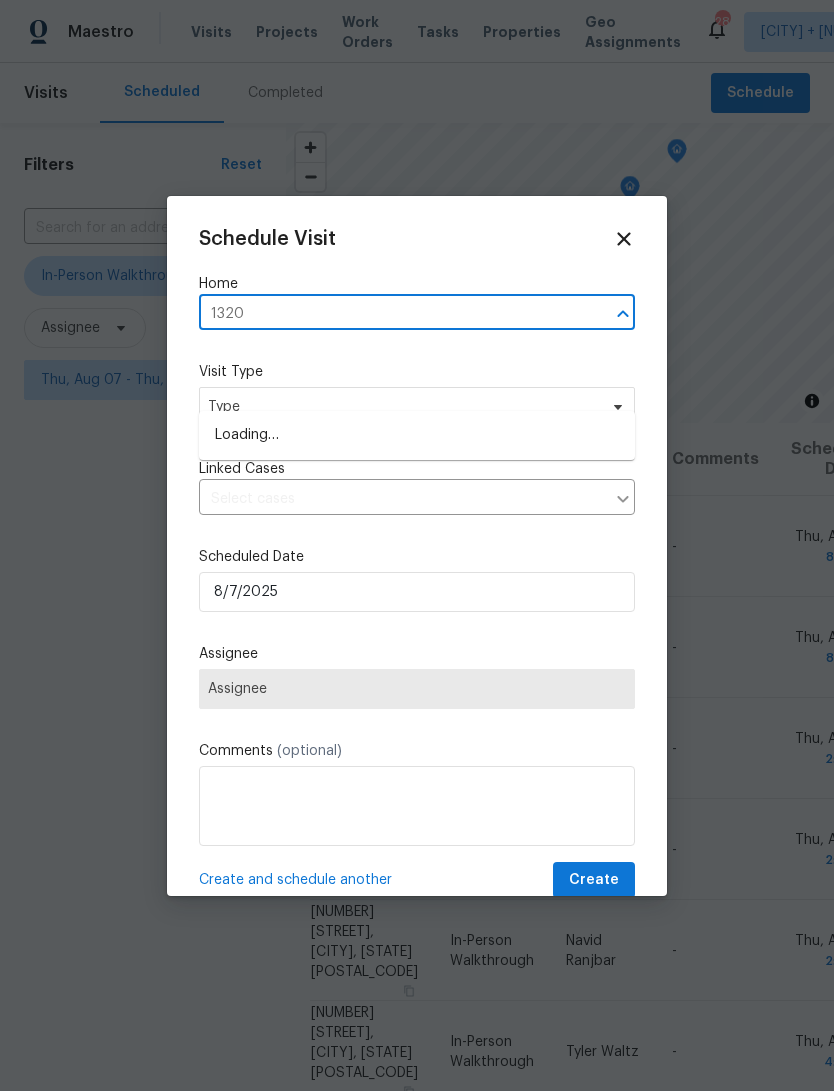 type on "[NUMBER]" 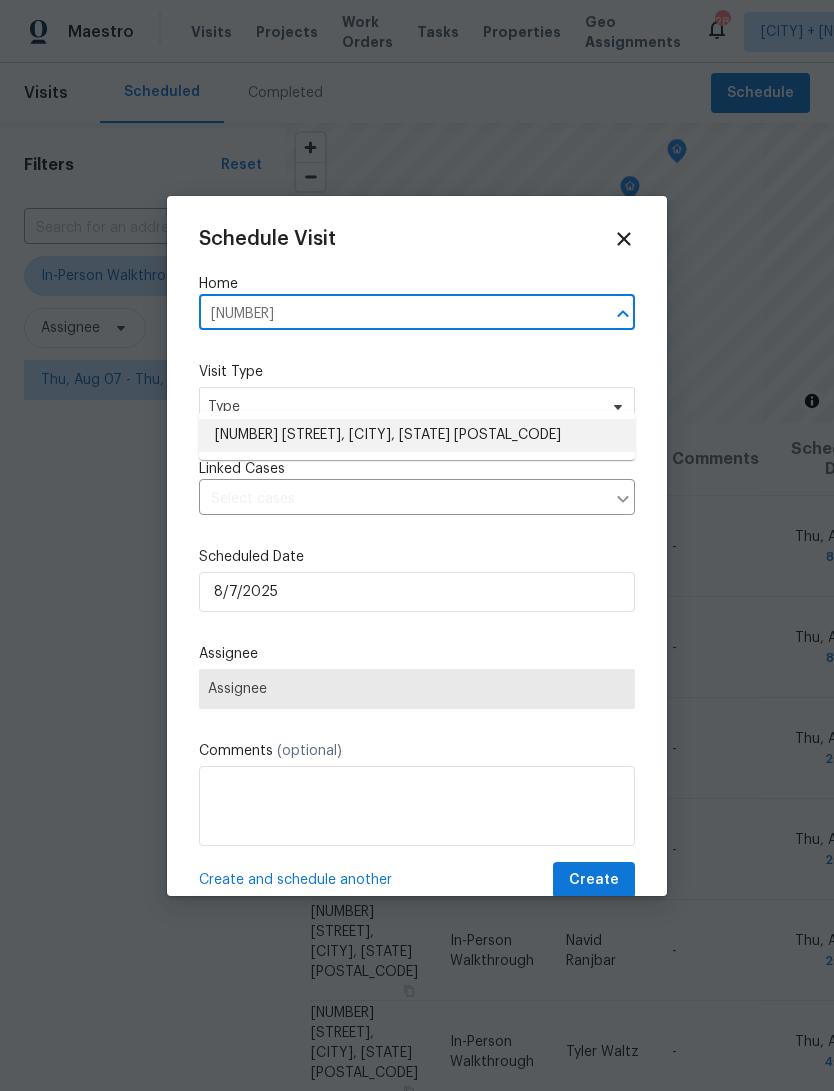 click on "[NUMBER] [STREET], [CITY], [STATE] [POSTAL_CODE]" at bounding box center (417, 435) 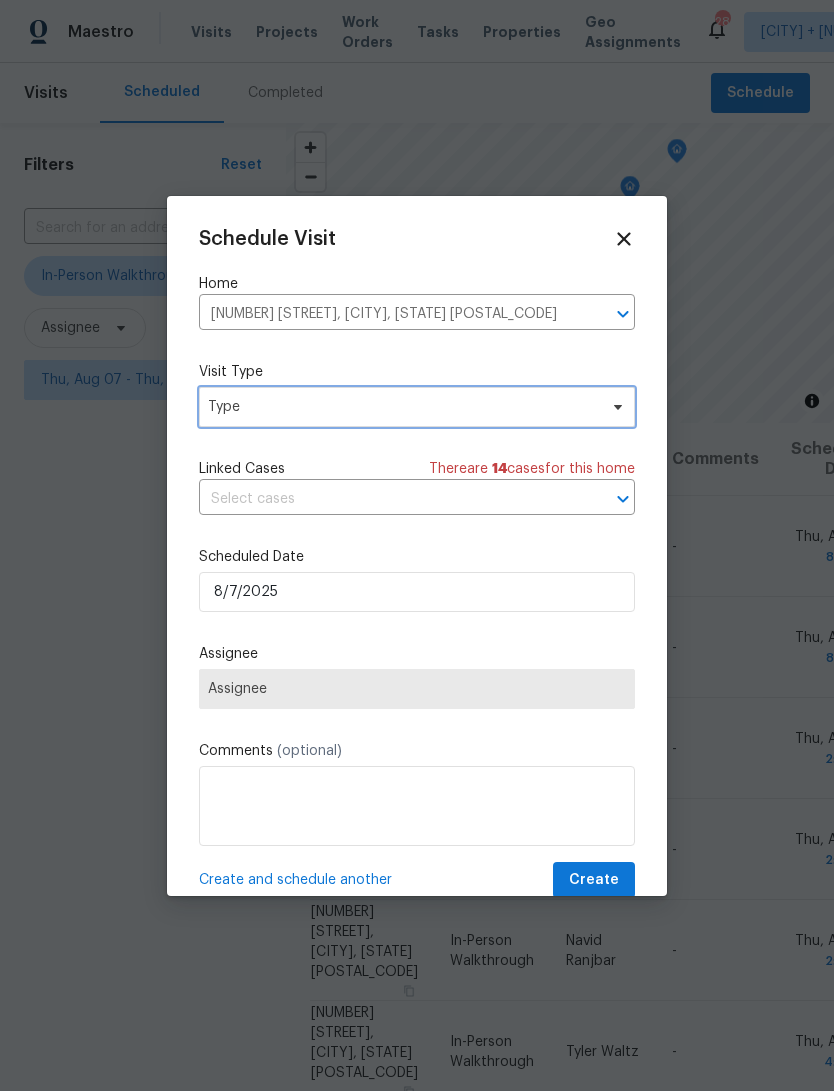click on "Type" at bounding box center (402, 407) 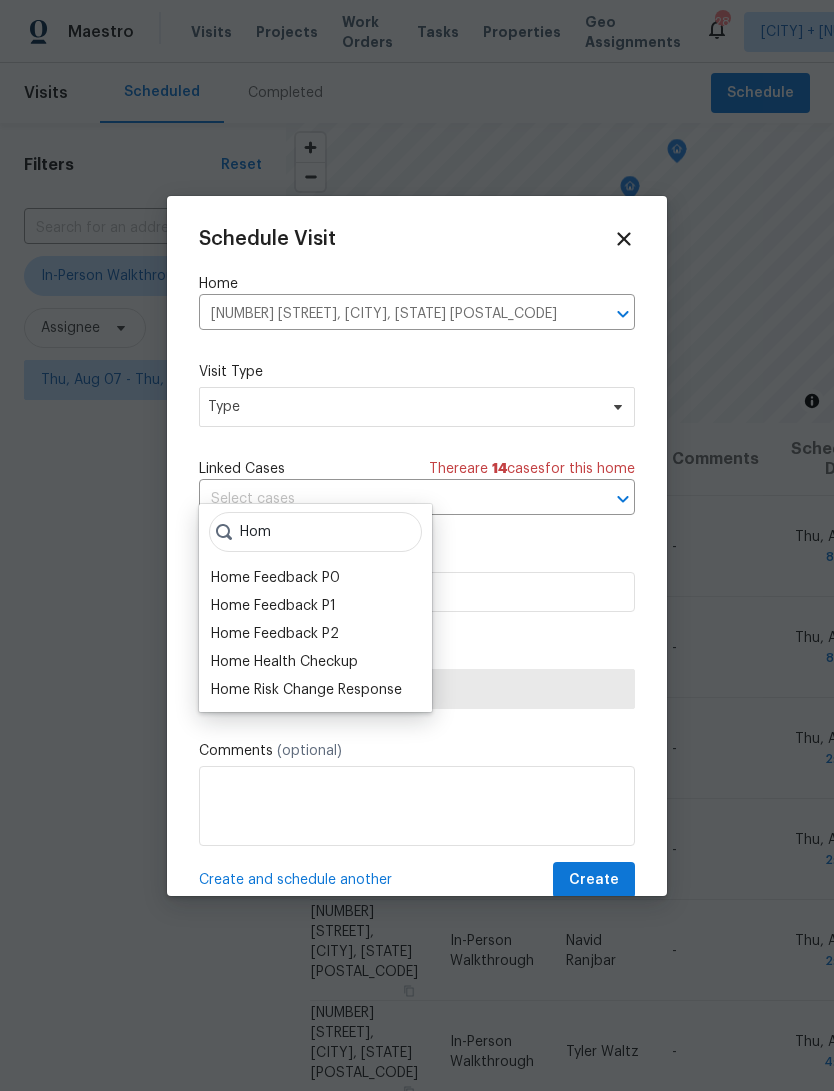type on "Hom" 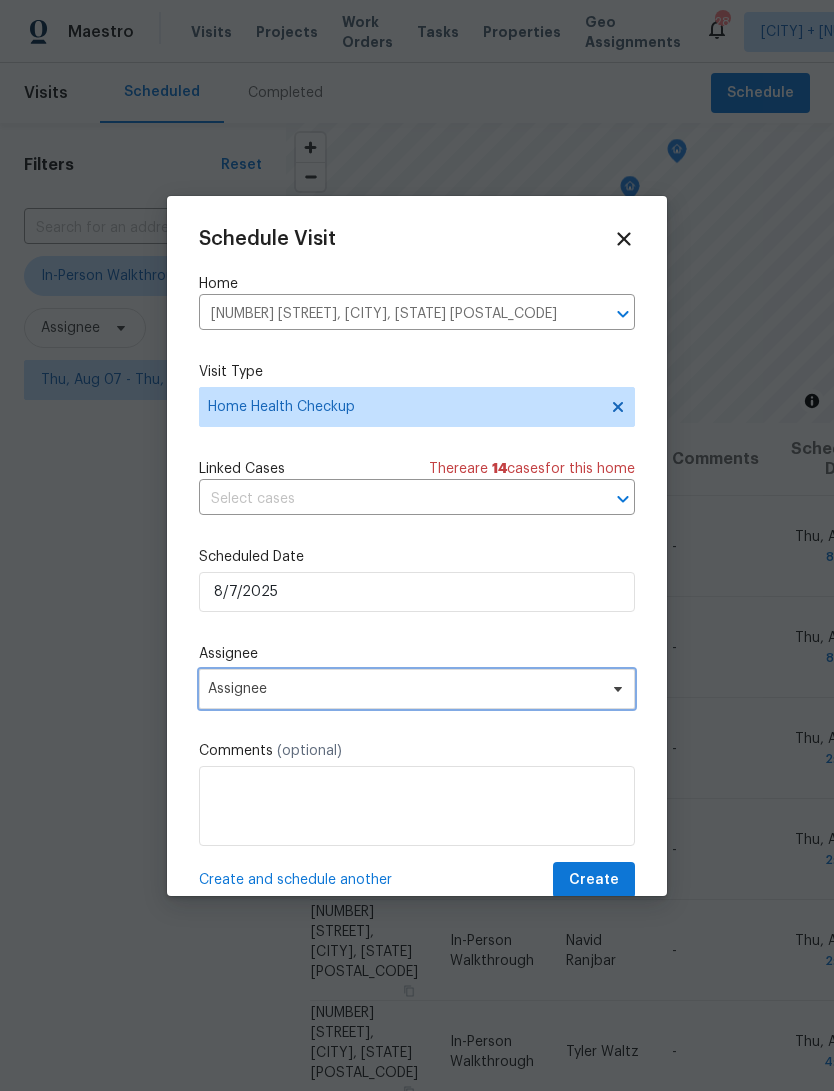 click on "Assignee" at bounding box center [404, 689] 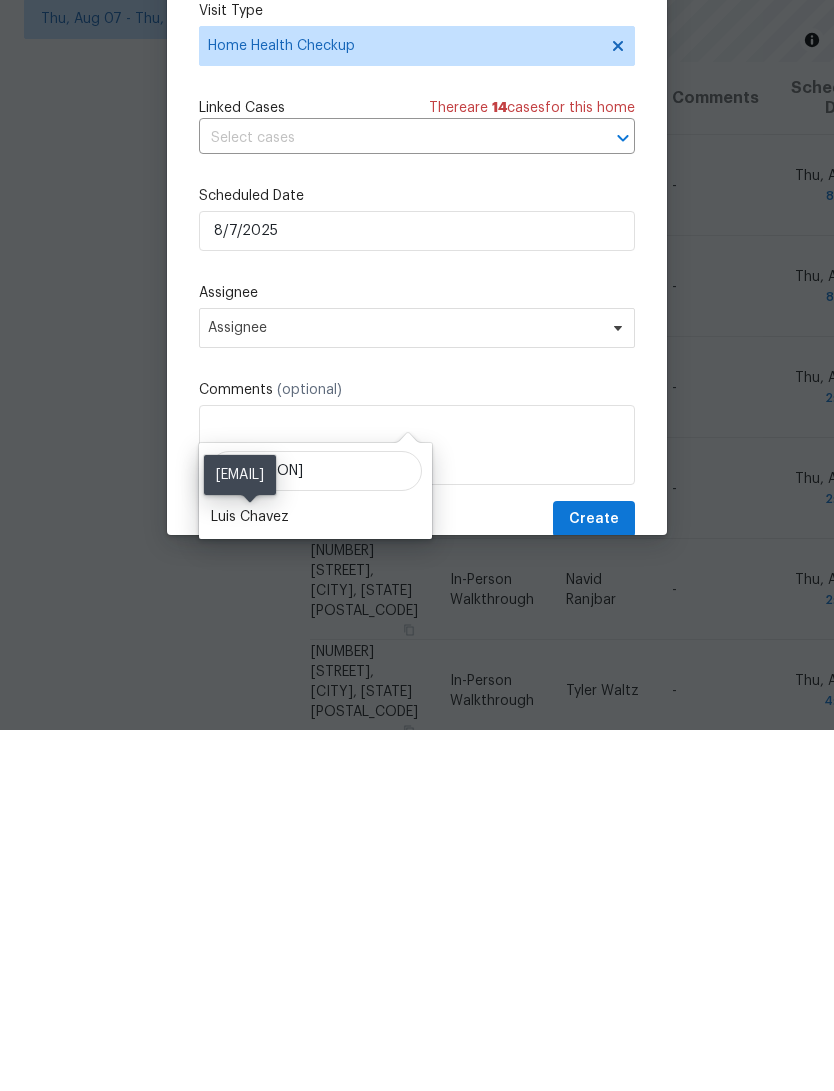 type on "[PERSON]" 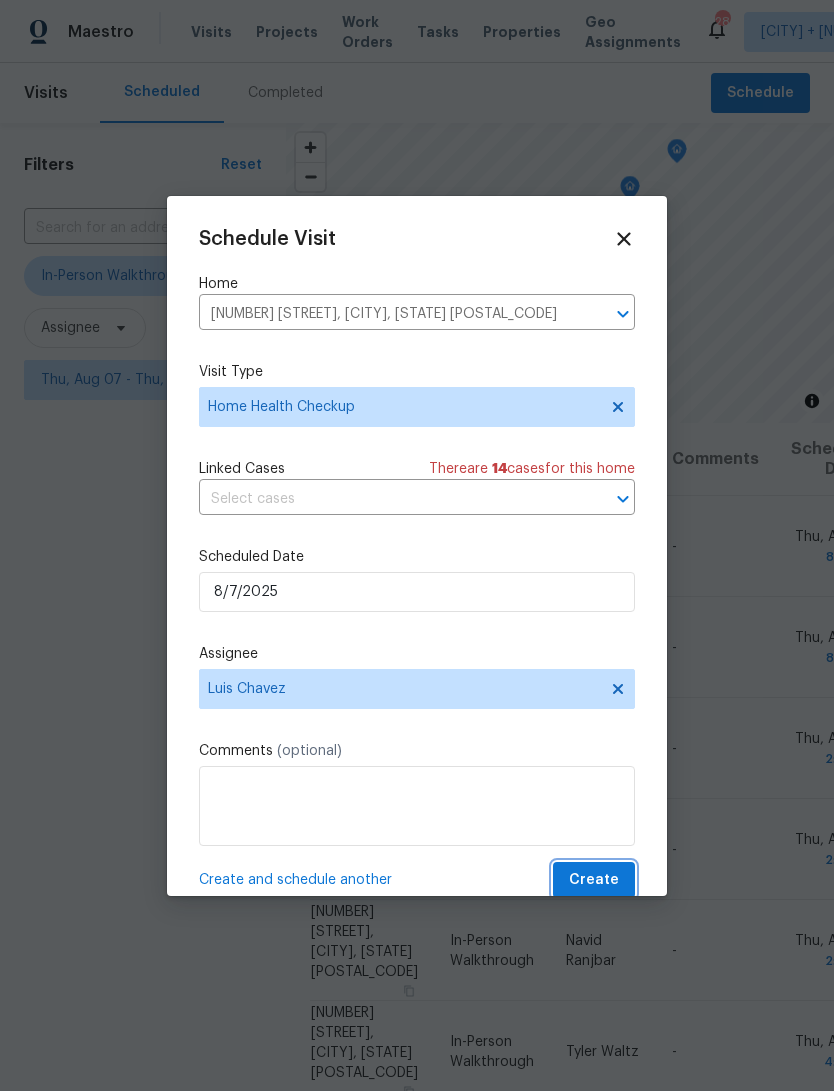click on "Create" at bounding box center (594, 880) 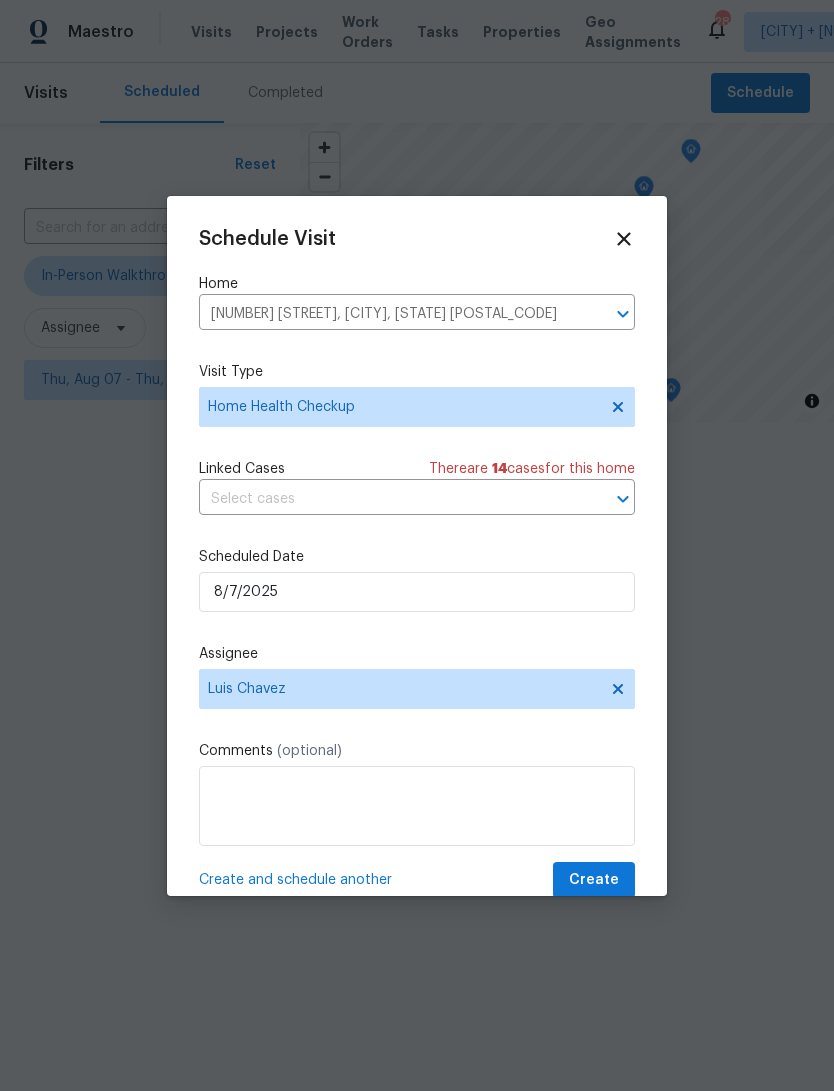 scroll, scrollTop: 0, scrollLeft: 0, axis: both 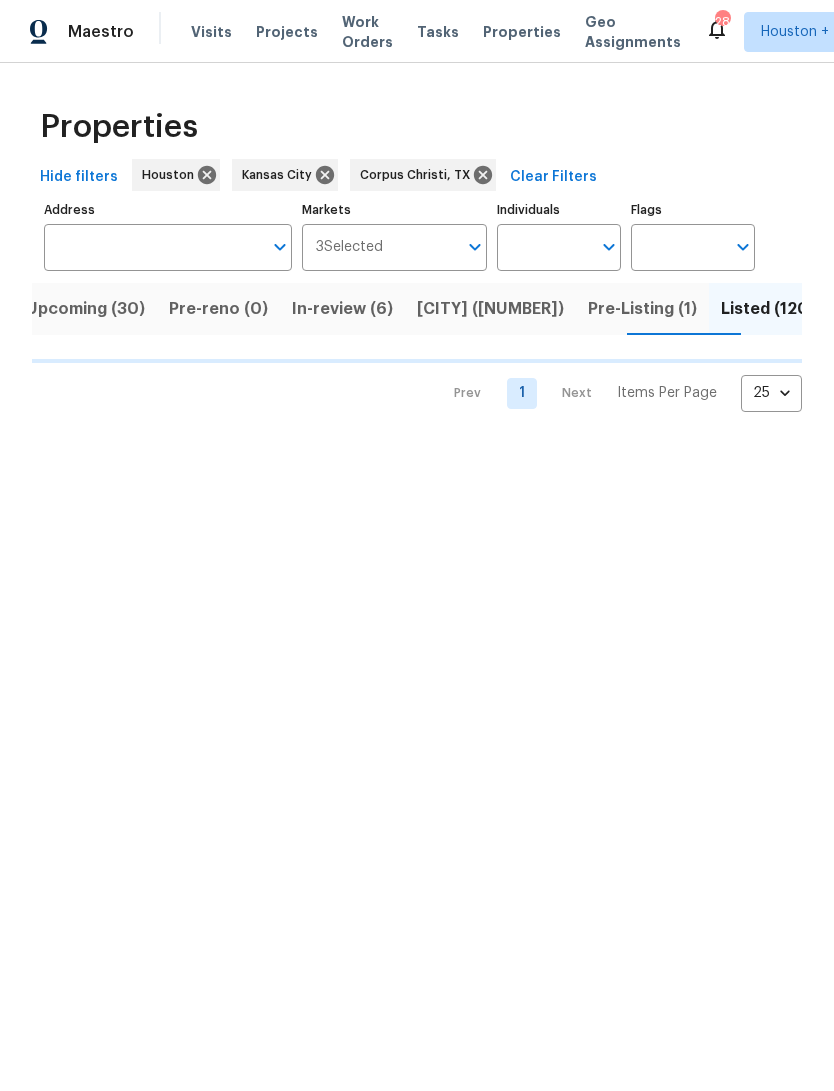 click on "Address" at bounding box center (153, 247) 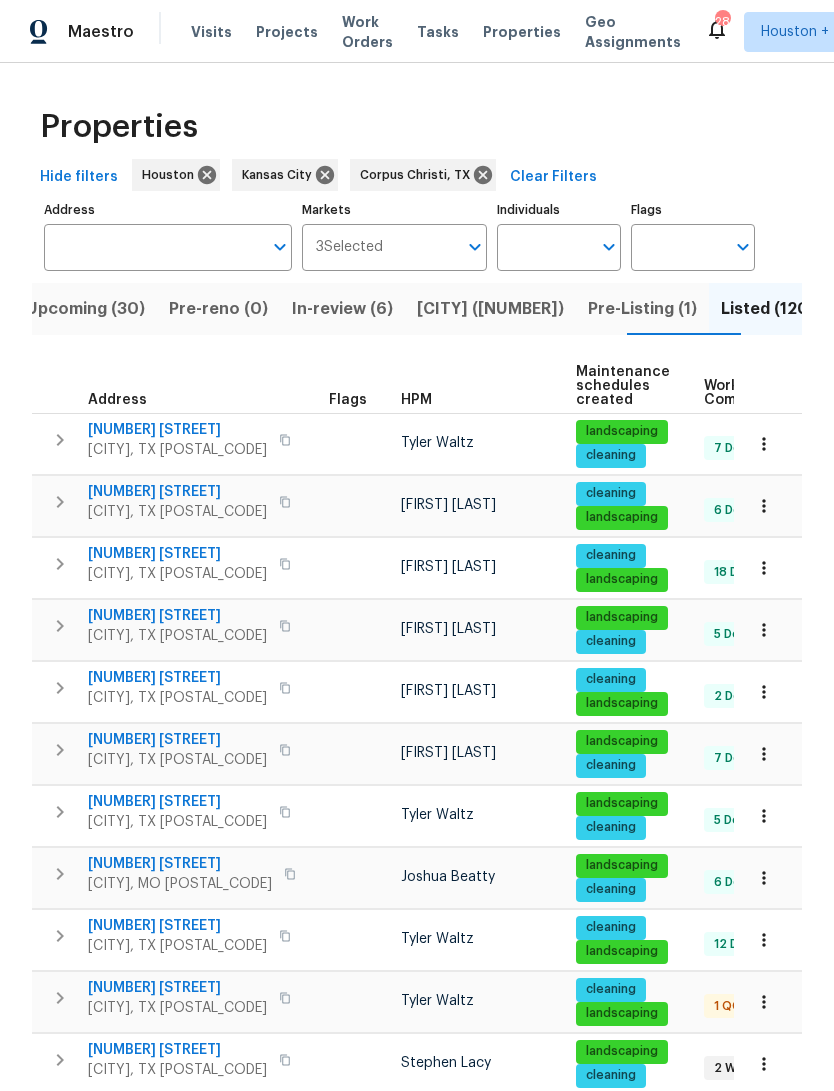 click on "Address" at bounding box center (153, 247) 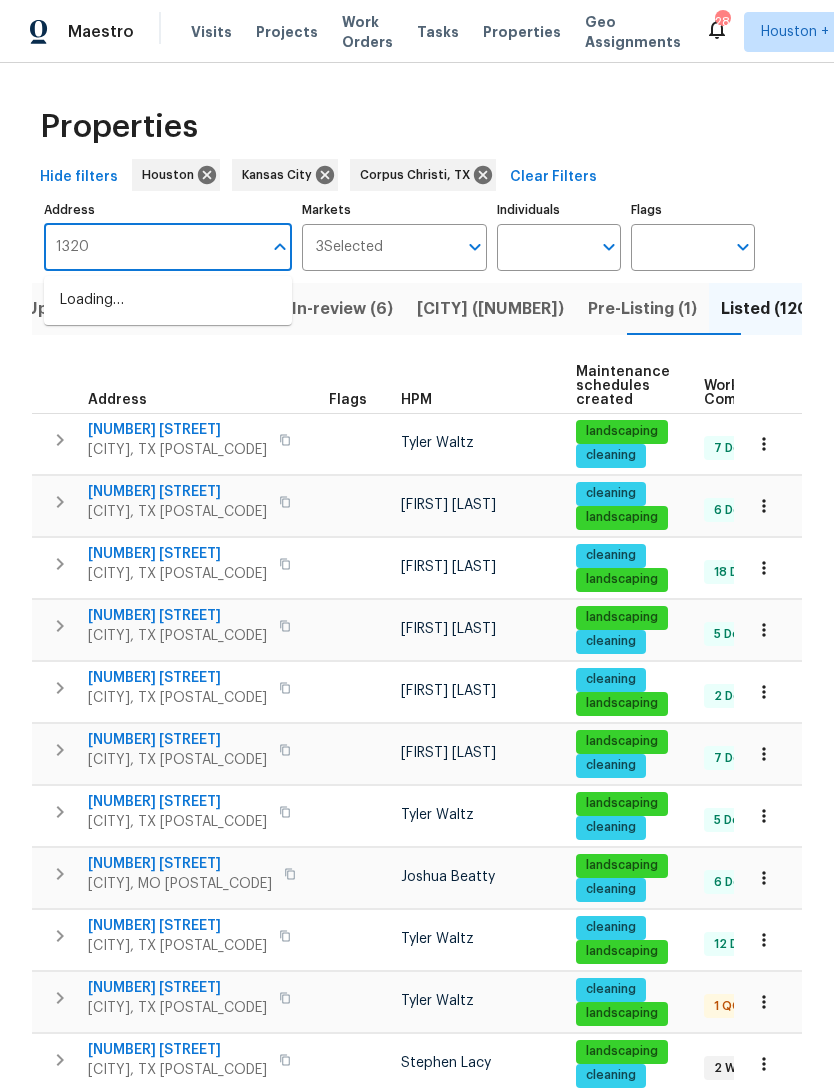 type on "[NUMBER]" 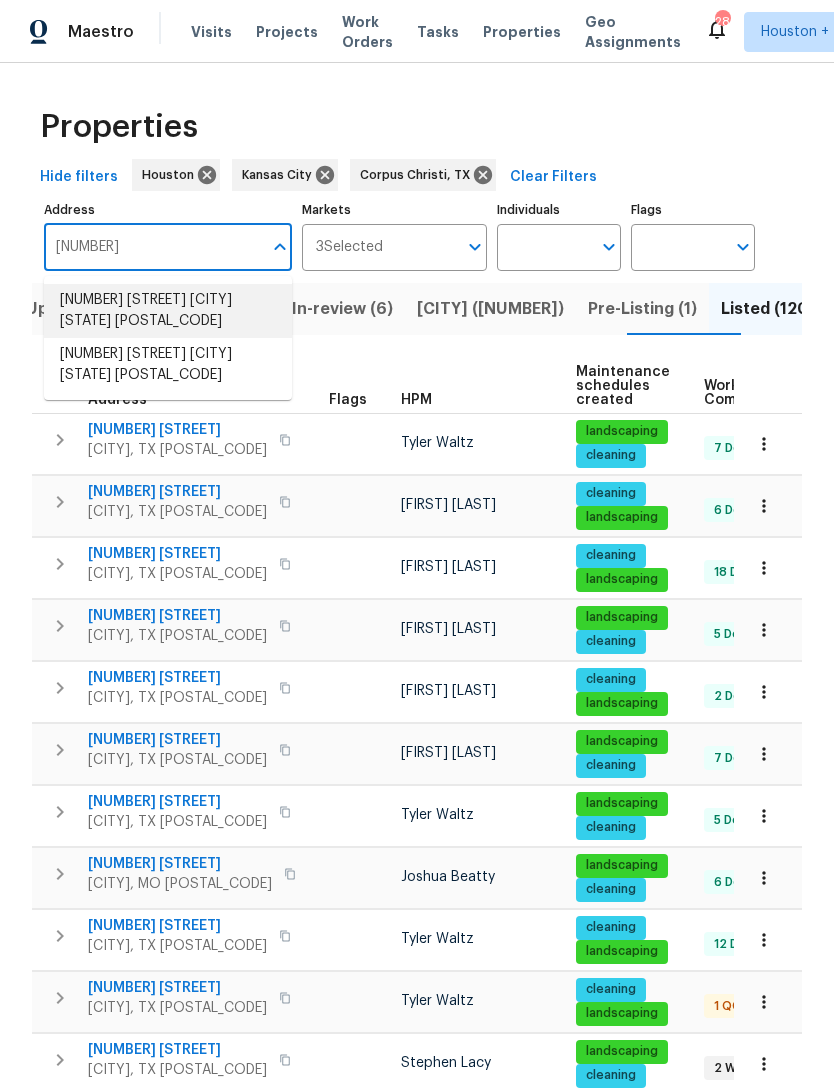 click on "[NUMBER] [STREET] [CITY] [STATE] [POSTAL_CODE]" at bounding box center [168, 311] 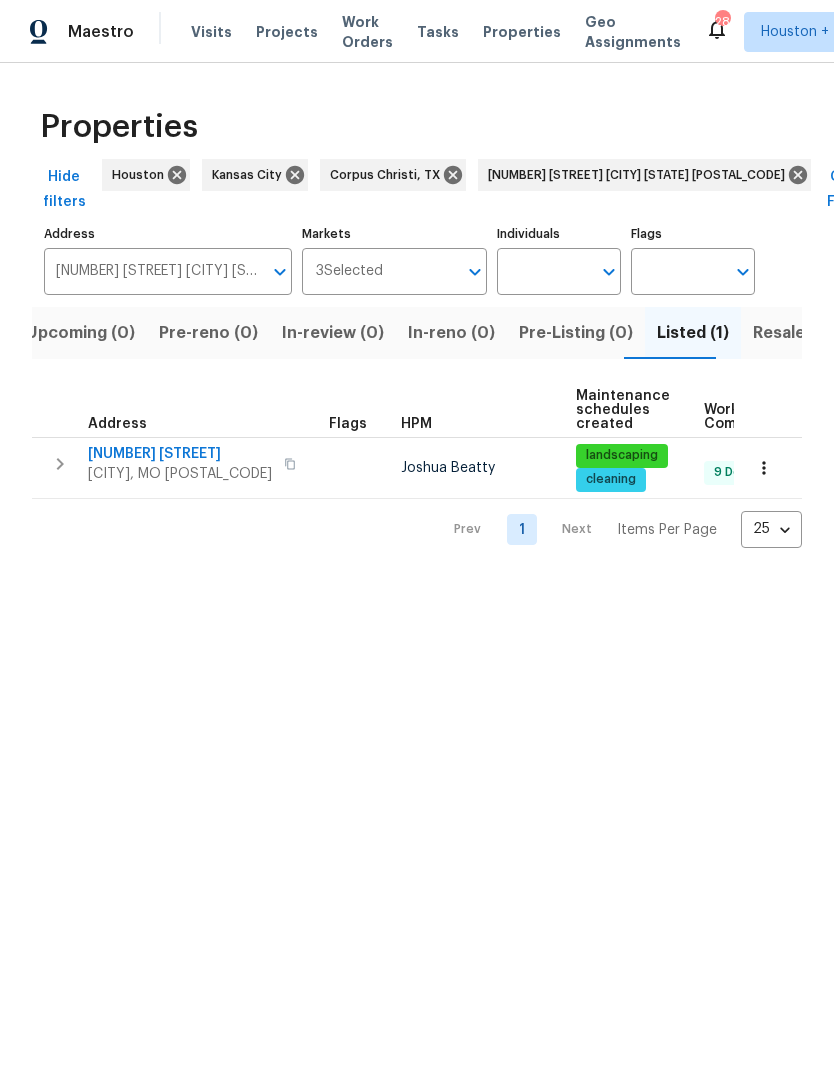 click 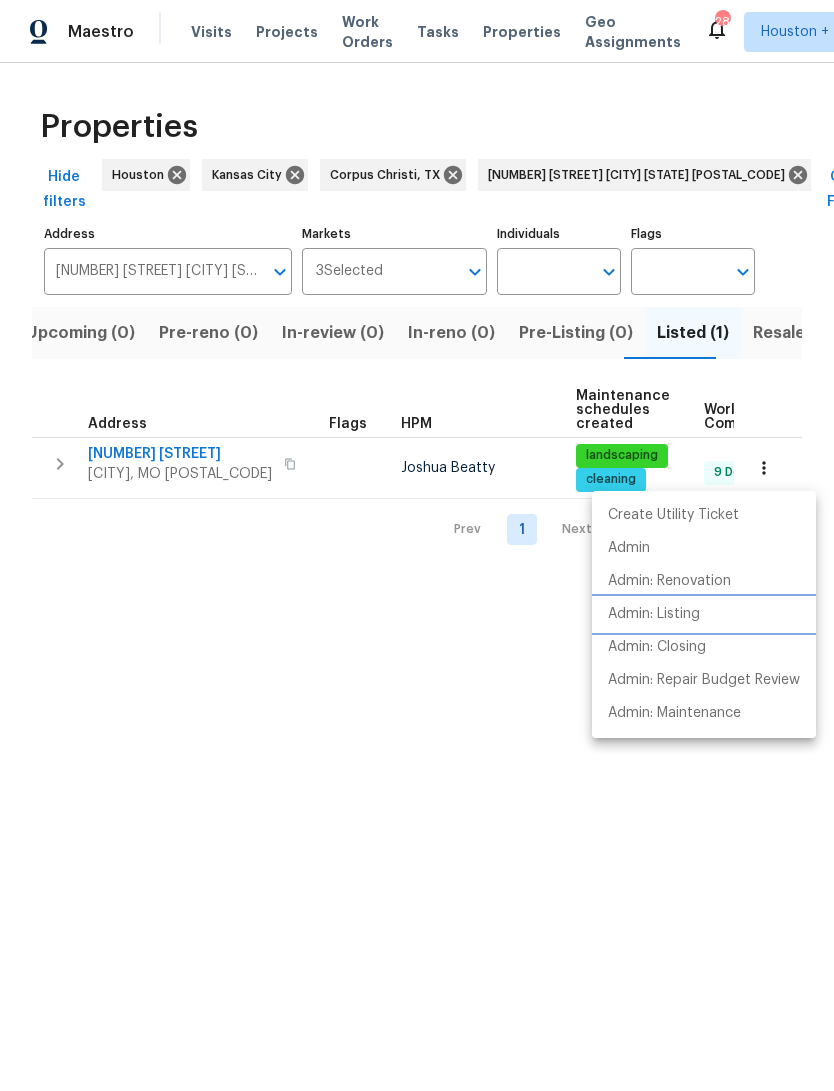 click on "Admin: Listing" at bounding box center (654, 614) 